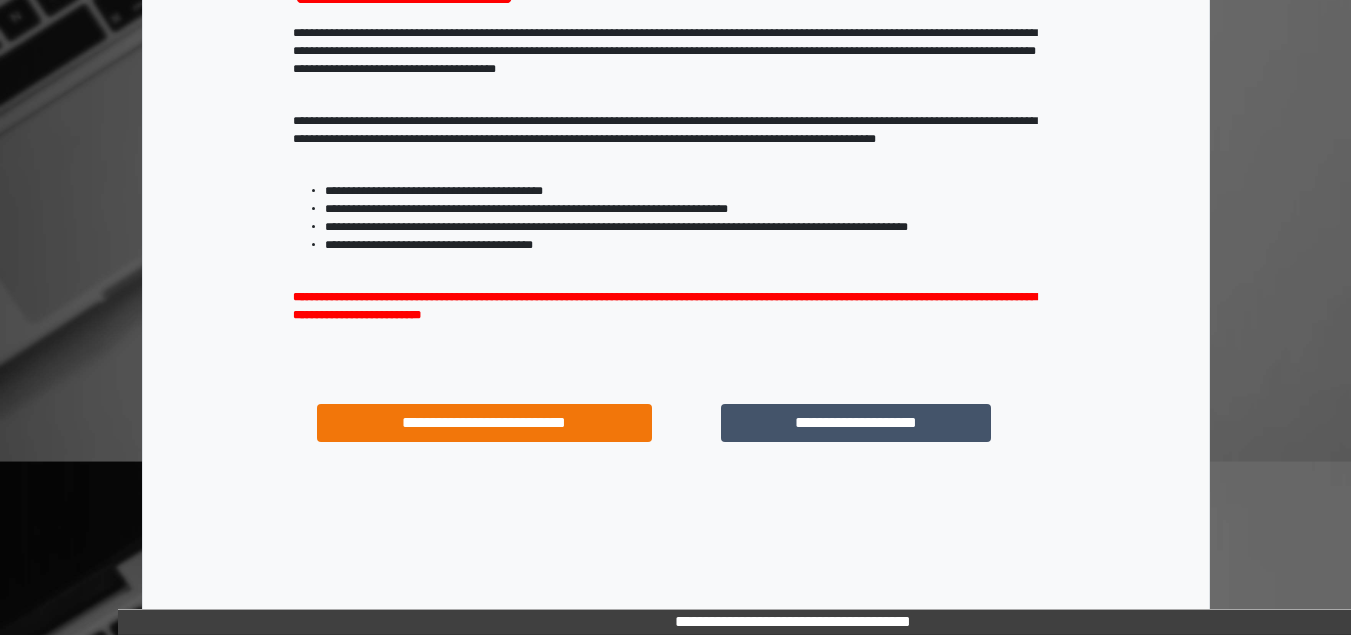scroll, scrollTop: 293, scrollLeft: 0, axis: vertical 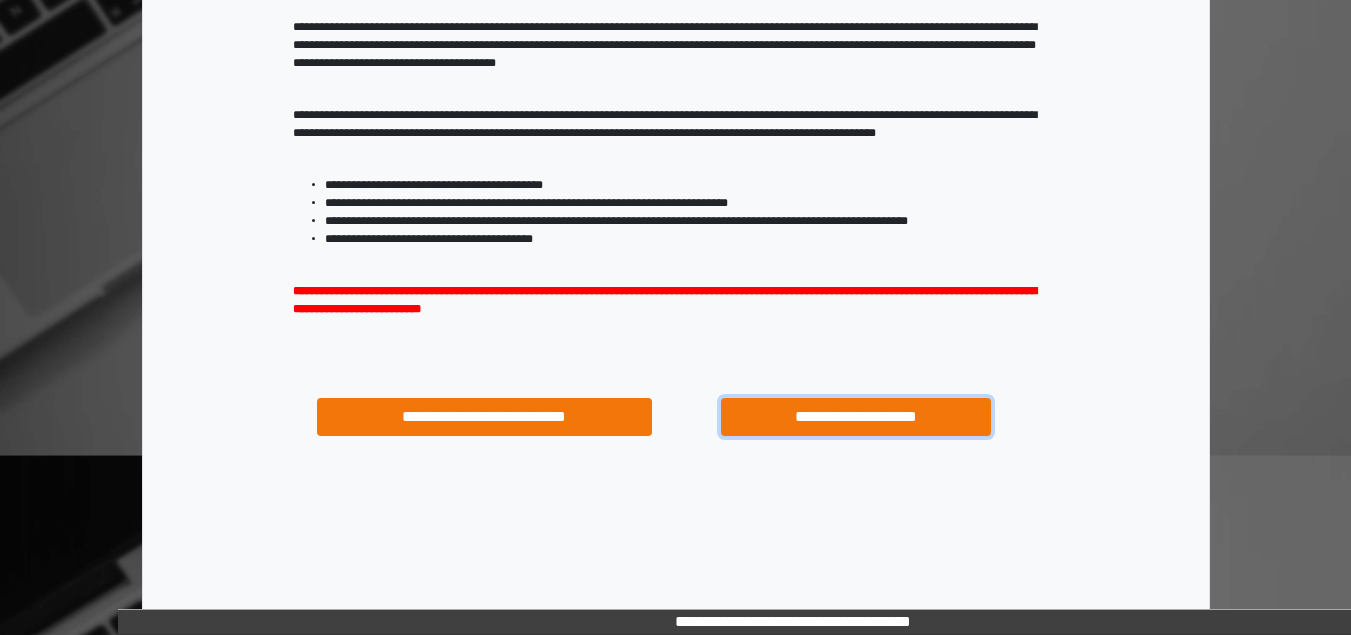 click on "**********" at bounding box center [855, 417] 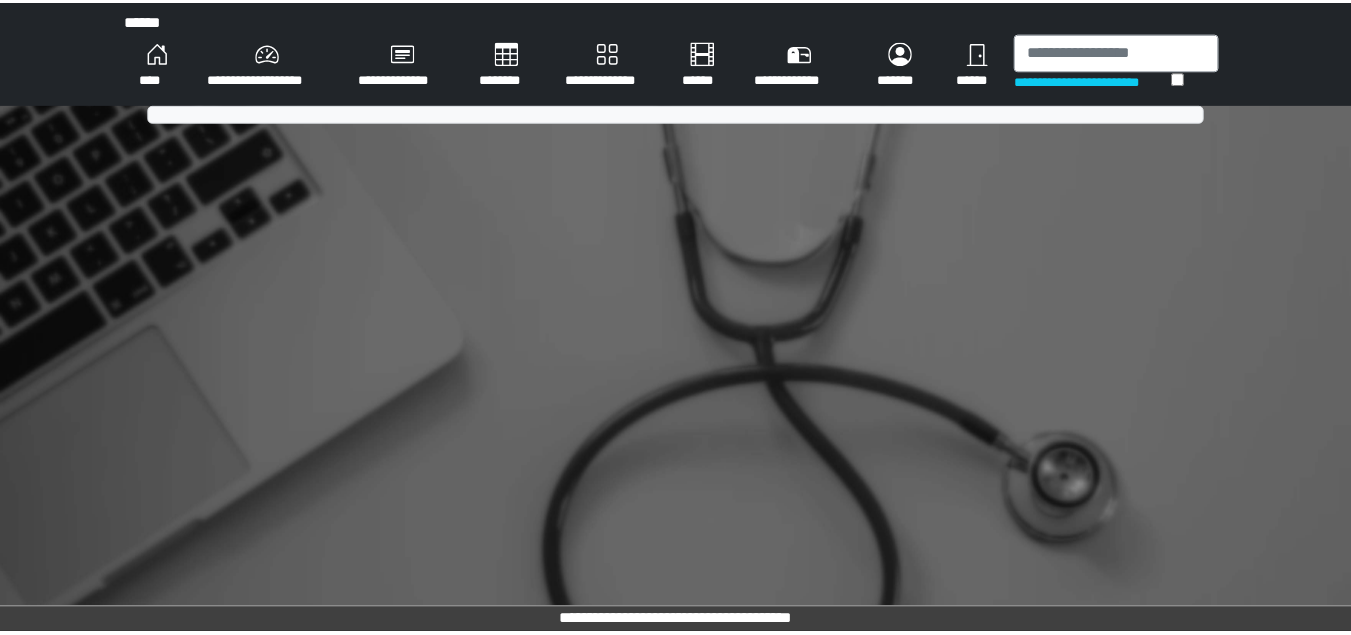 scroll, scrollTop: 0, scrollLeft: 0, axis: both 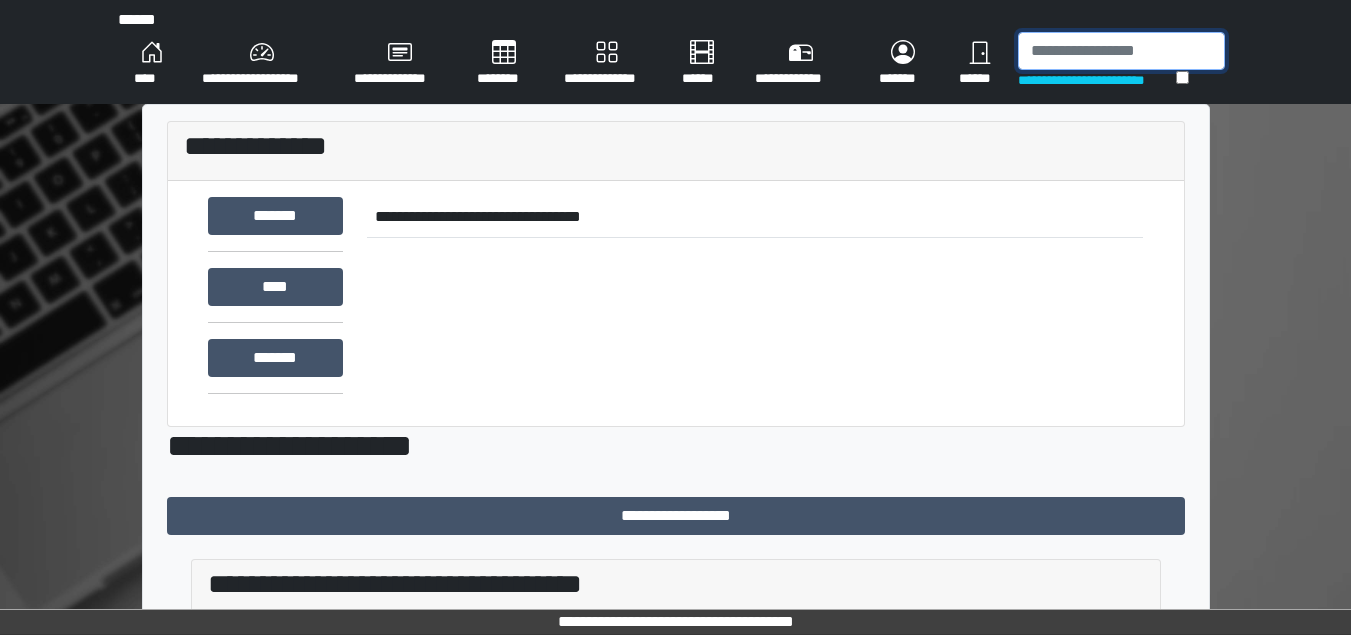 click at bounding box center (1121, 51) 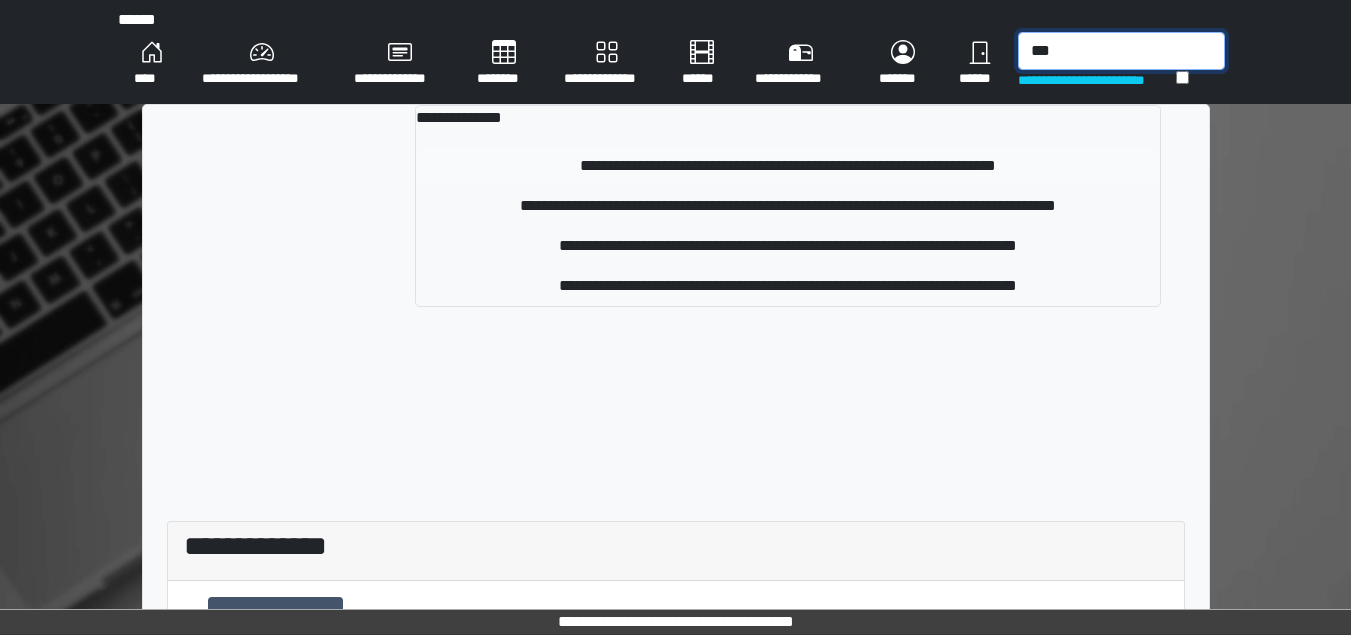 type on "***" 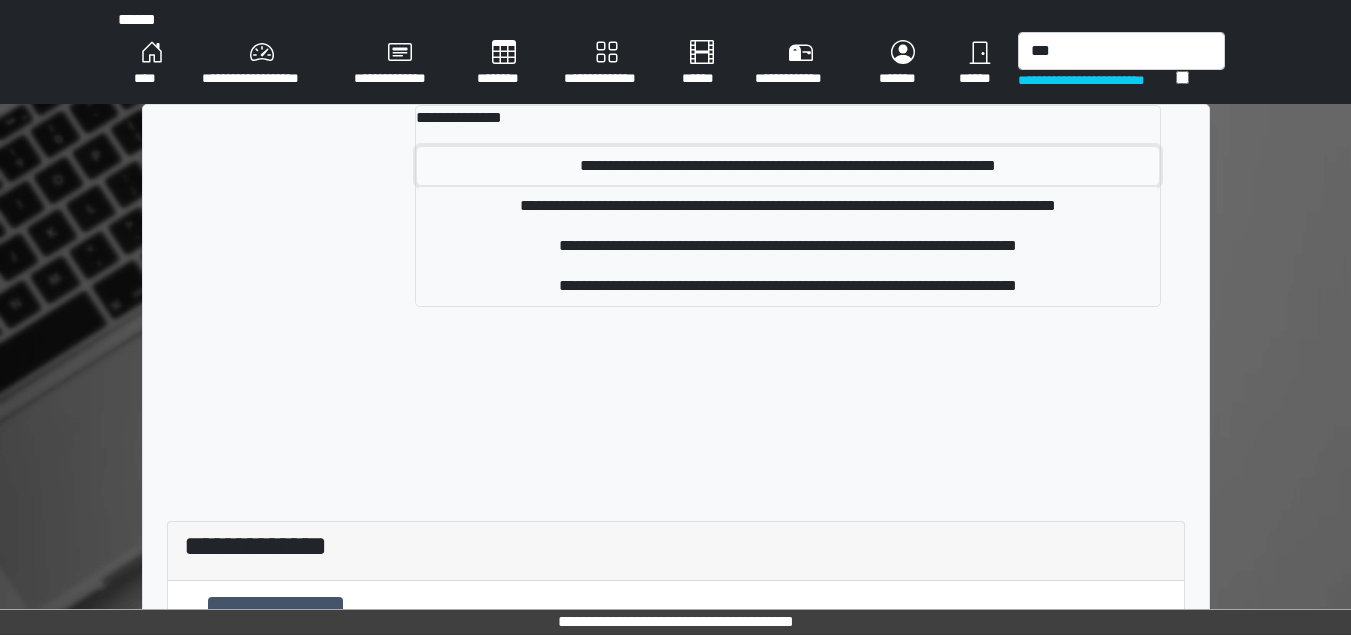 click on "**********" at bounding box center (787, 166) 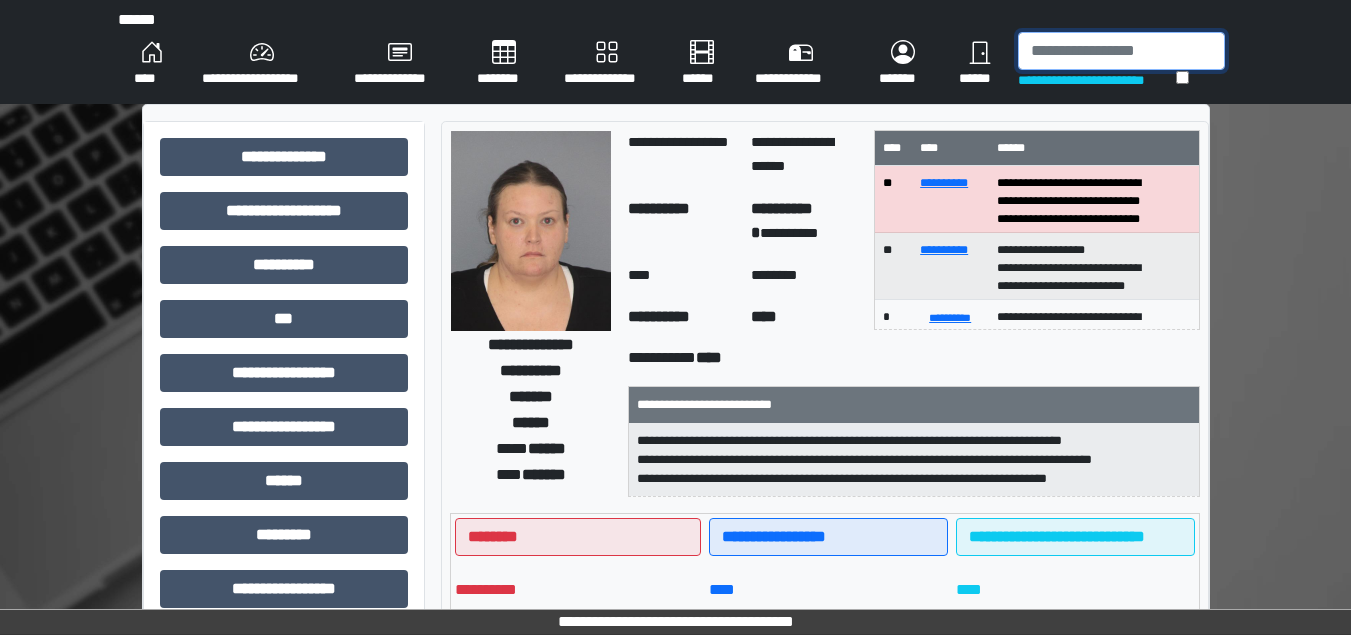 click at bounding box center [1121, 51] 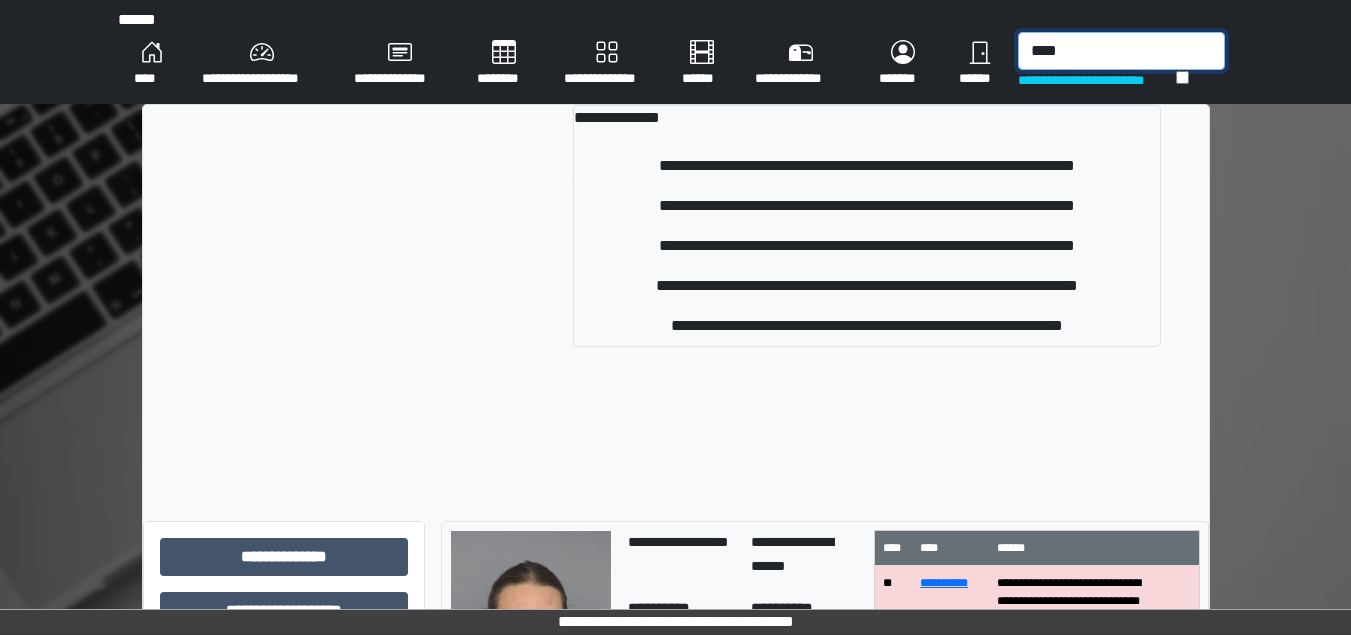 type on "****" 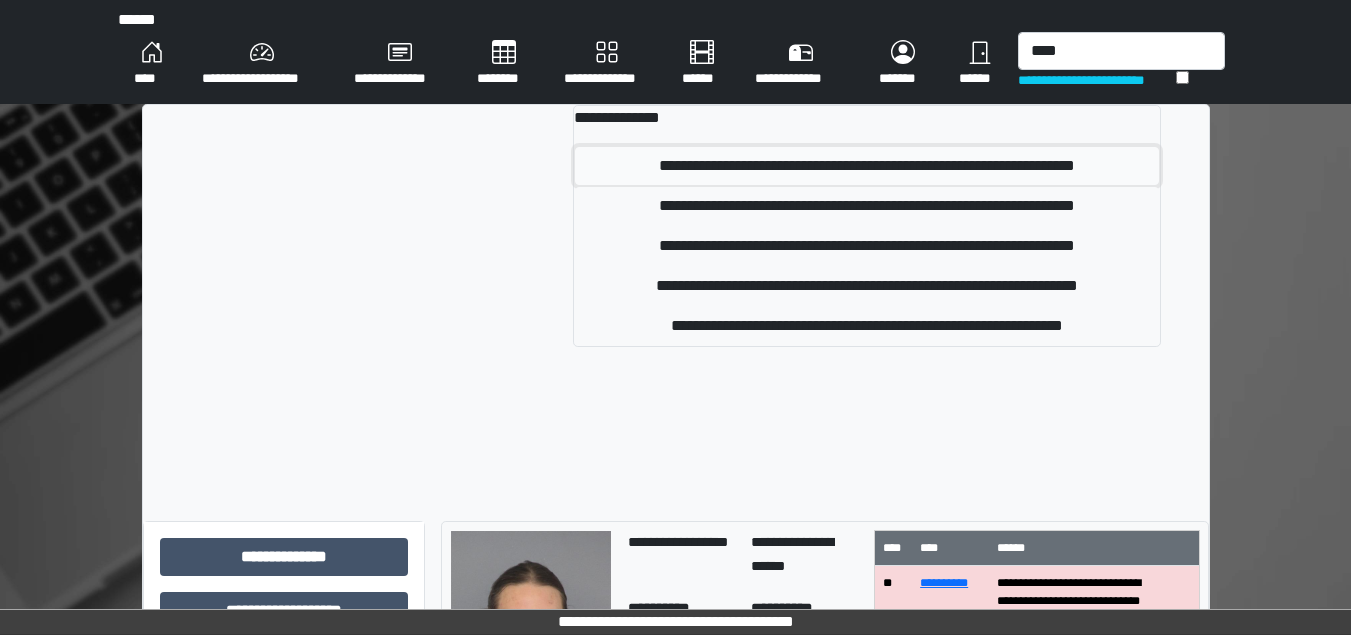 click on "**********" at bounding box center (866, 166) 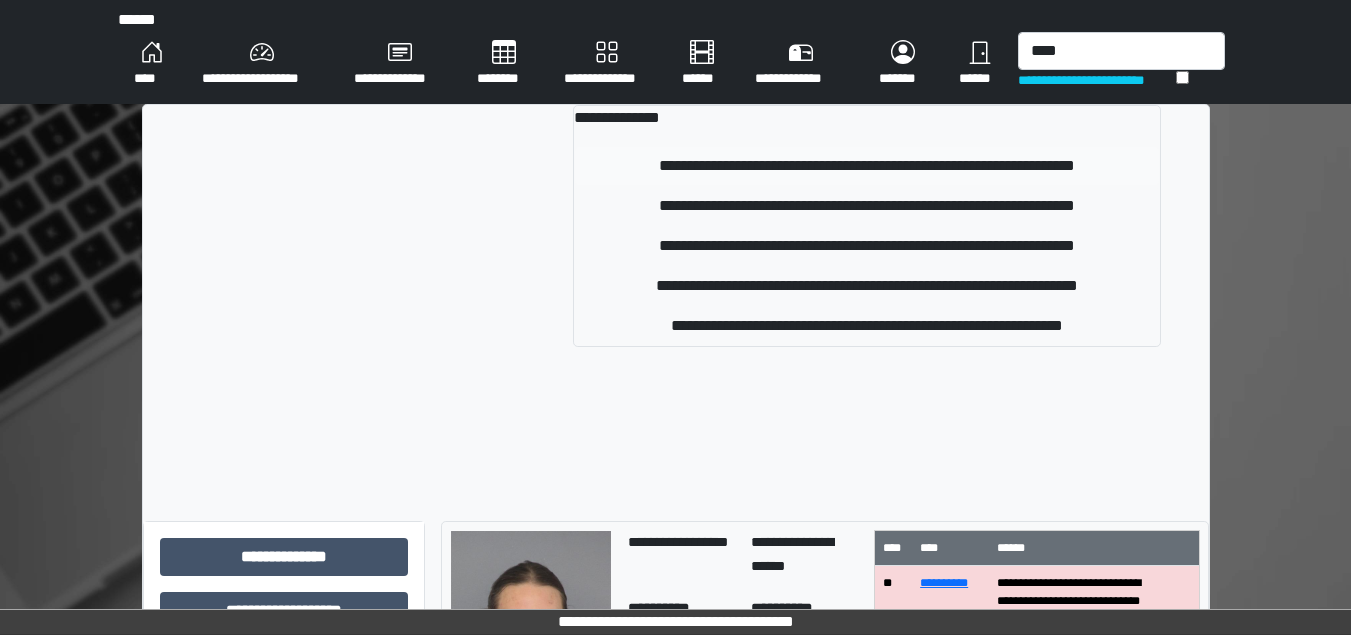 type 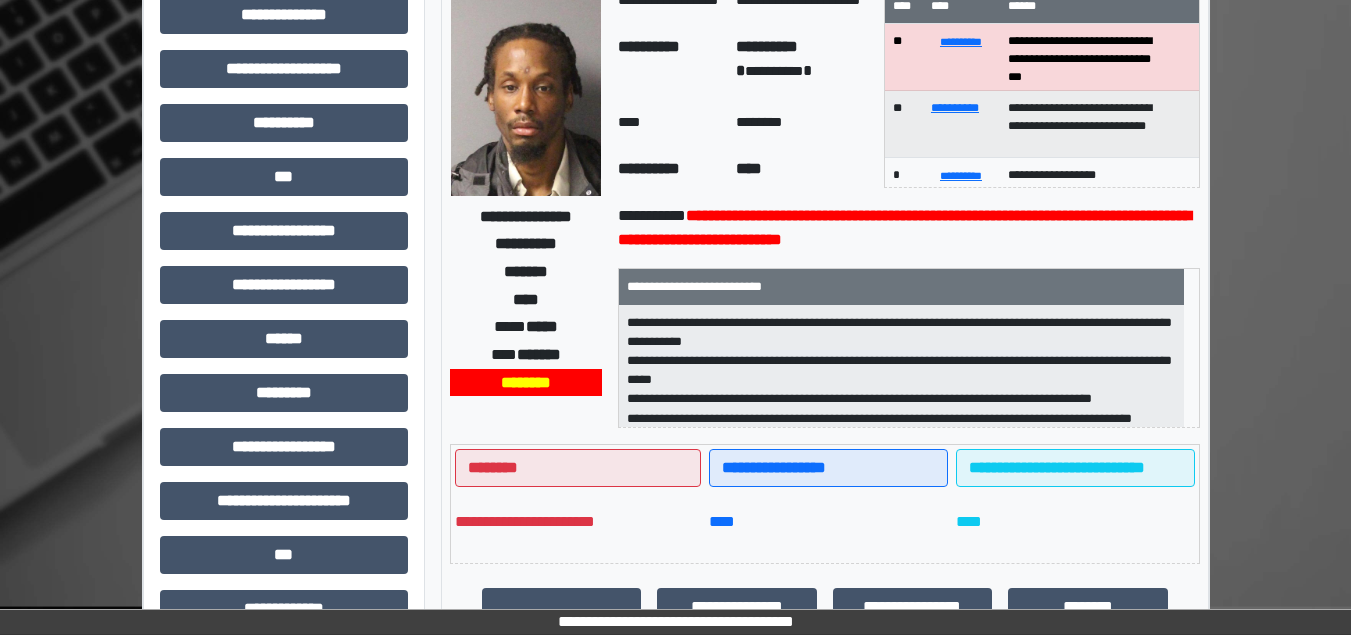 scroll, scrollTop: 500, scrollLeft: 0, axis: vertical 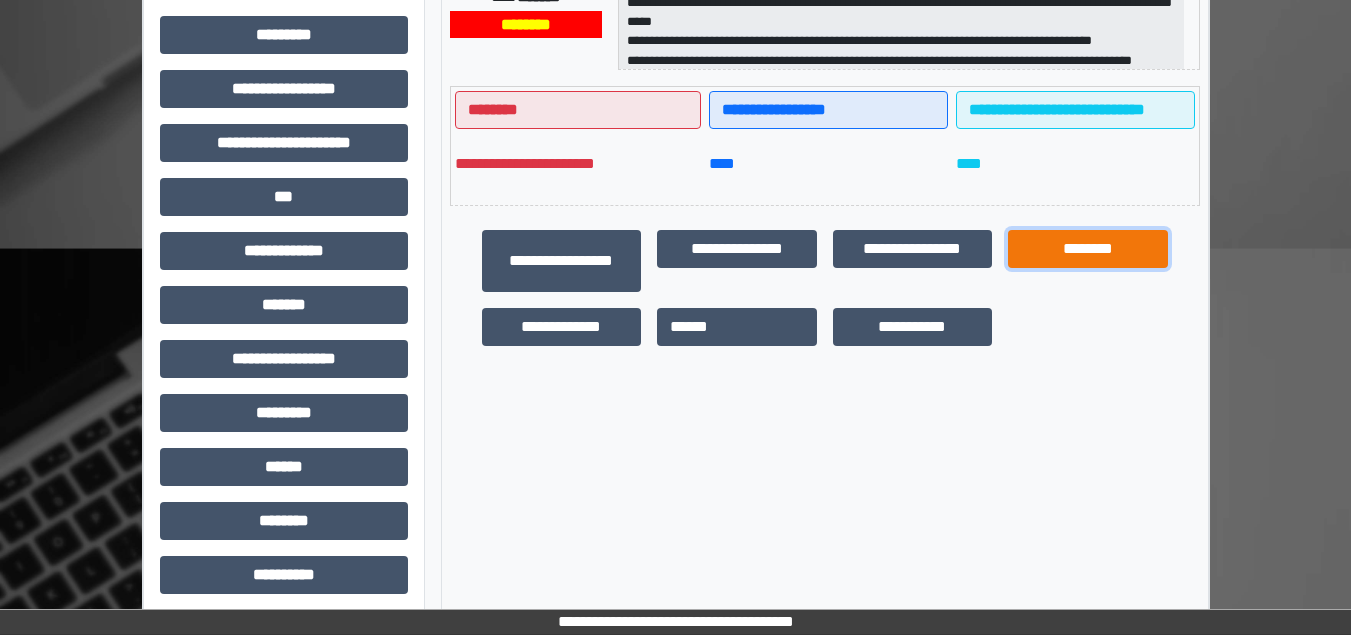 click on "********" at bounding box center (1088, 249) 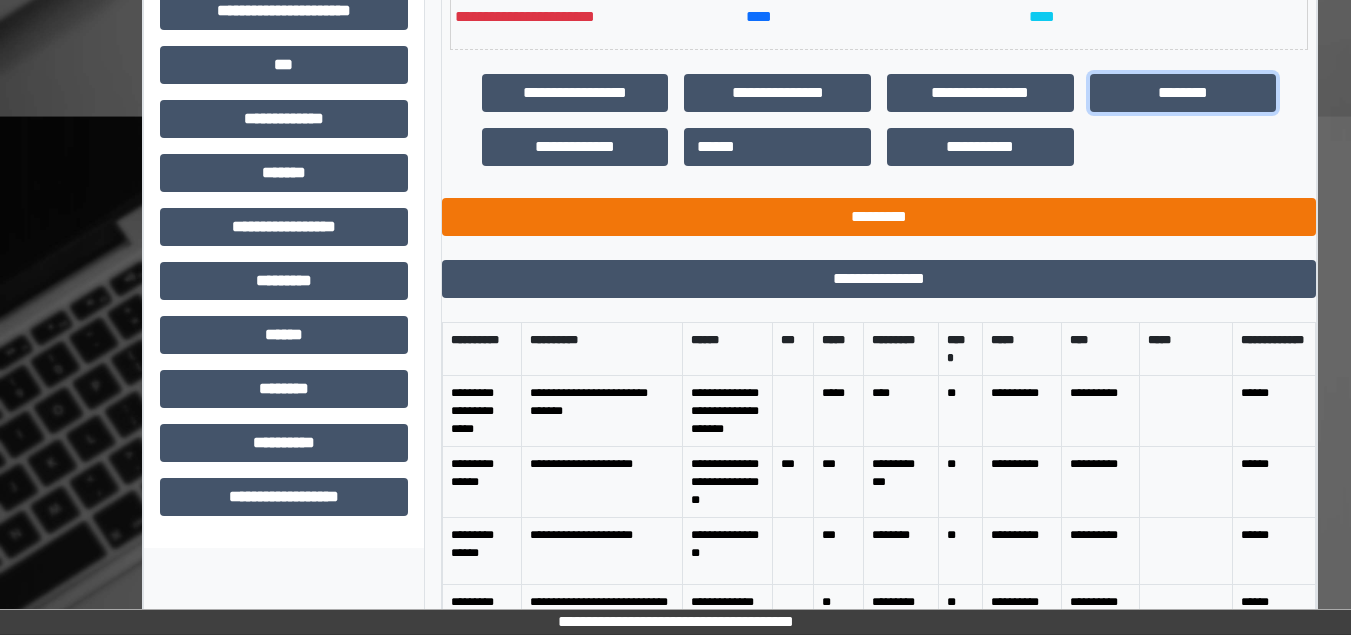 scroll, scrollTop: 617, scrollLeft: 0, axis: vertical 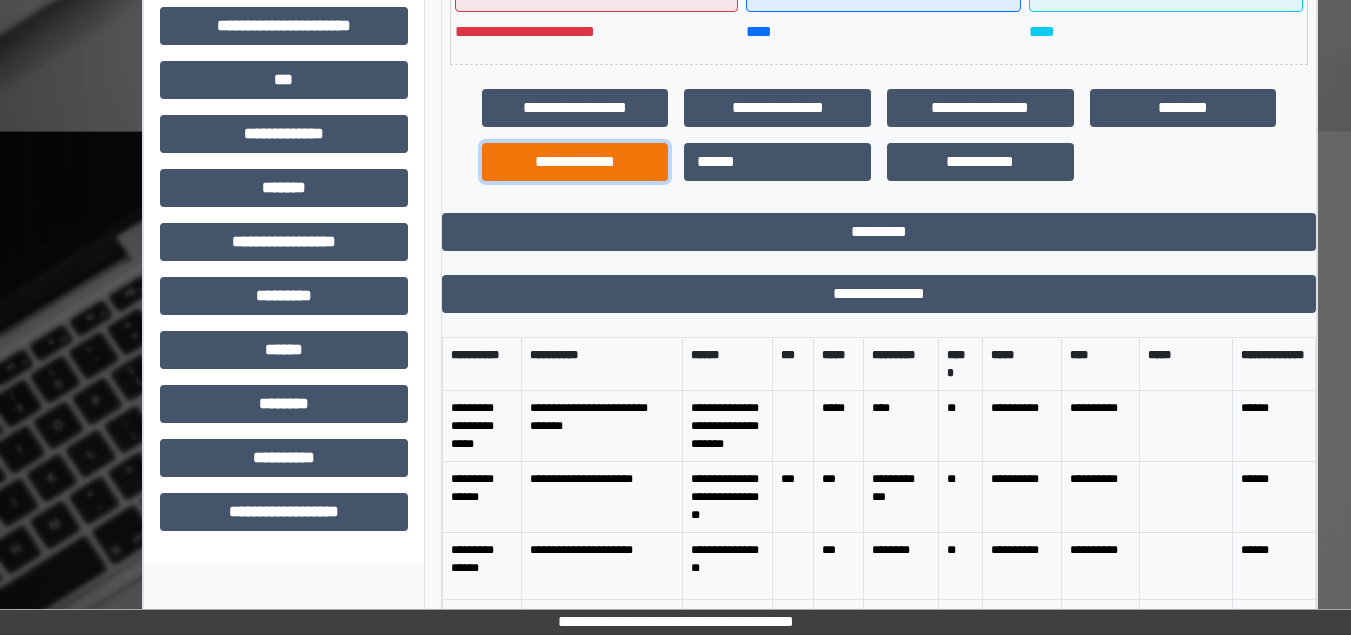 click on "**********" at bounding box center (575, 162) 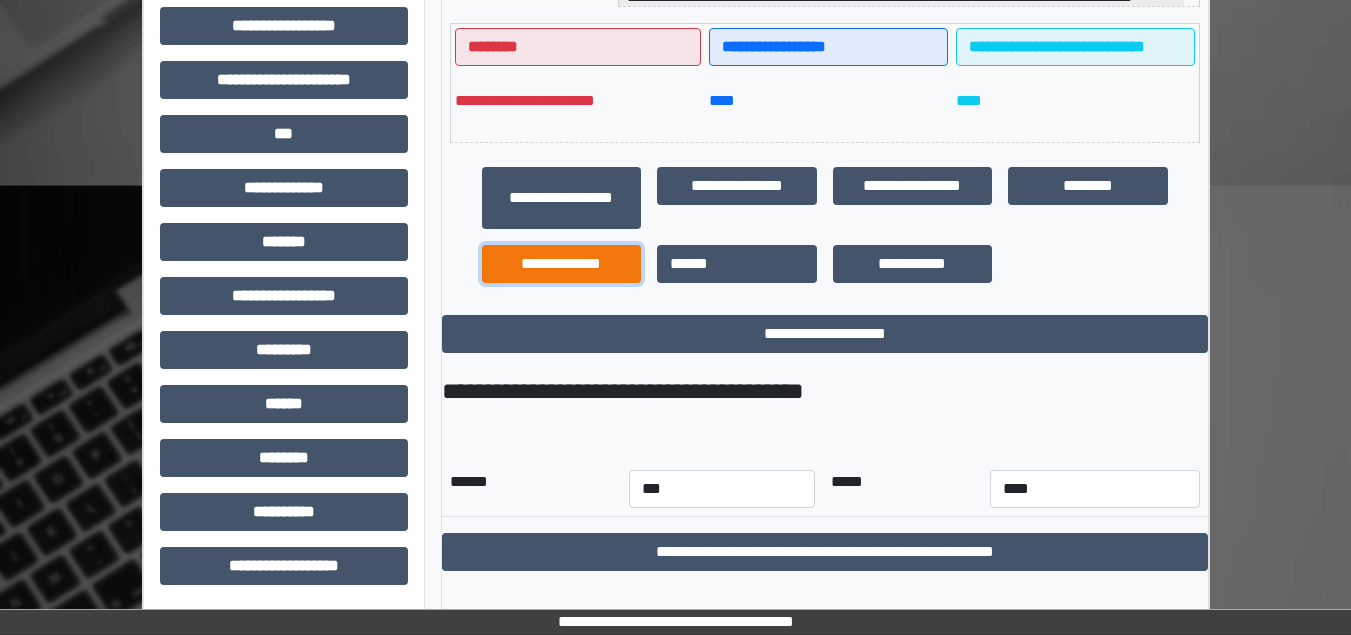 scroll, scrollTop: 563, scrollLeft: 0, axis: vertical 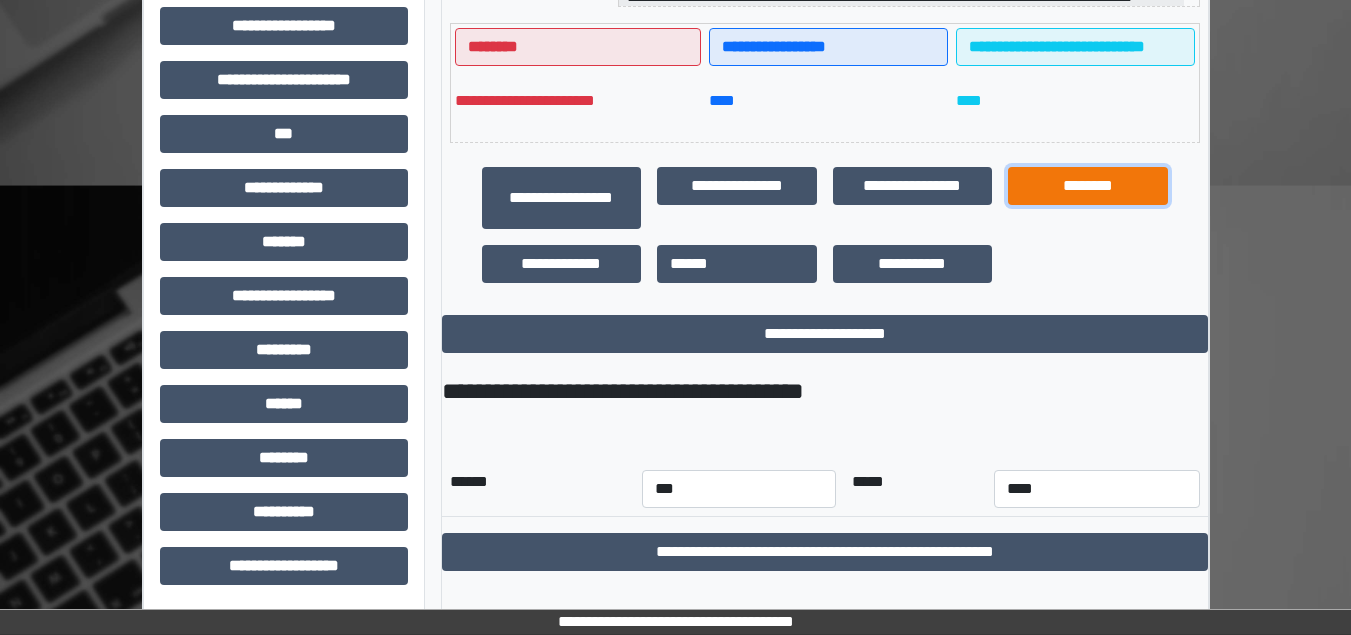 click on "********" at bounding box center (1088, 186) 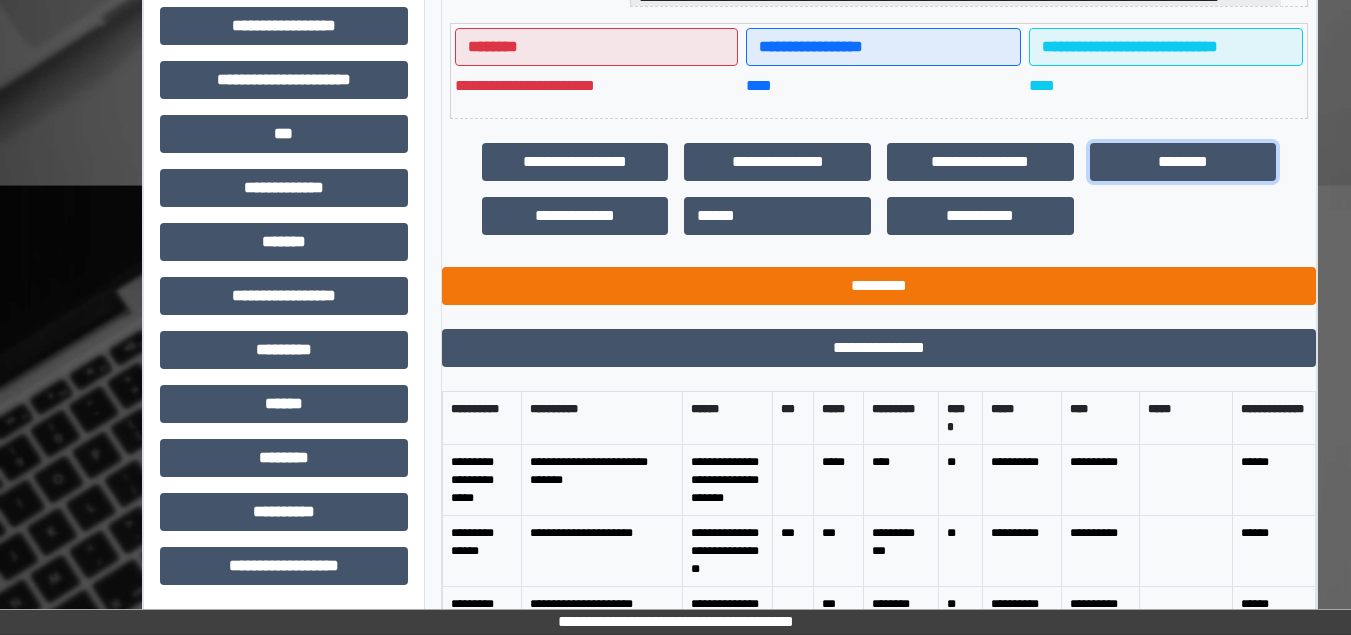 scroll, scrollTop: 817, scrollLeft: 0, axis: vertical 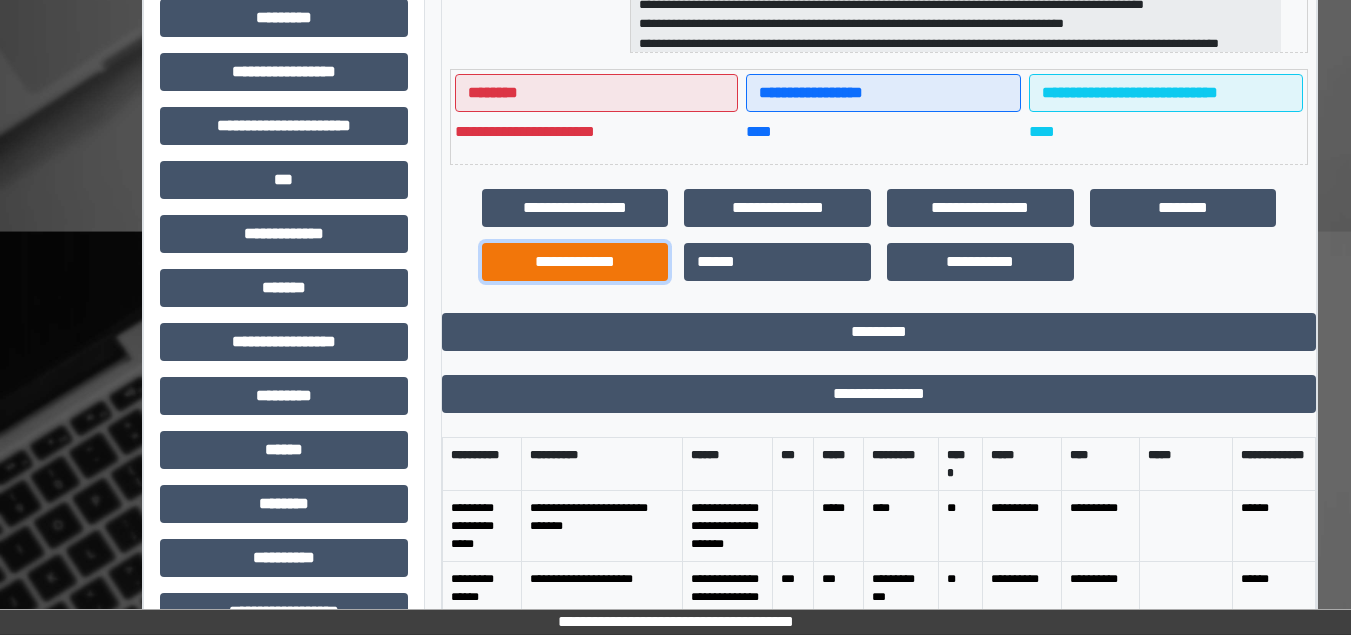click on "**********" at bounding box center (575, 262) 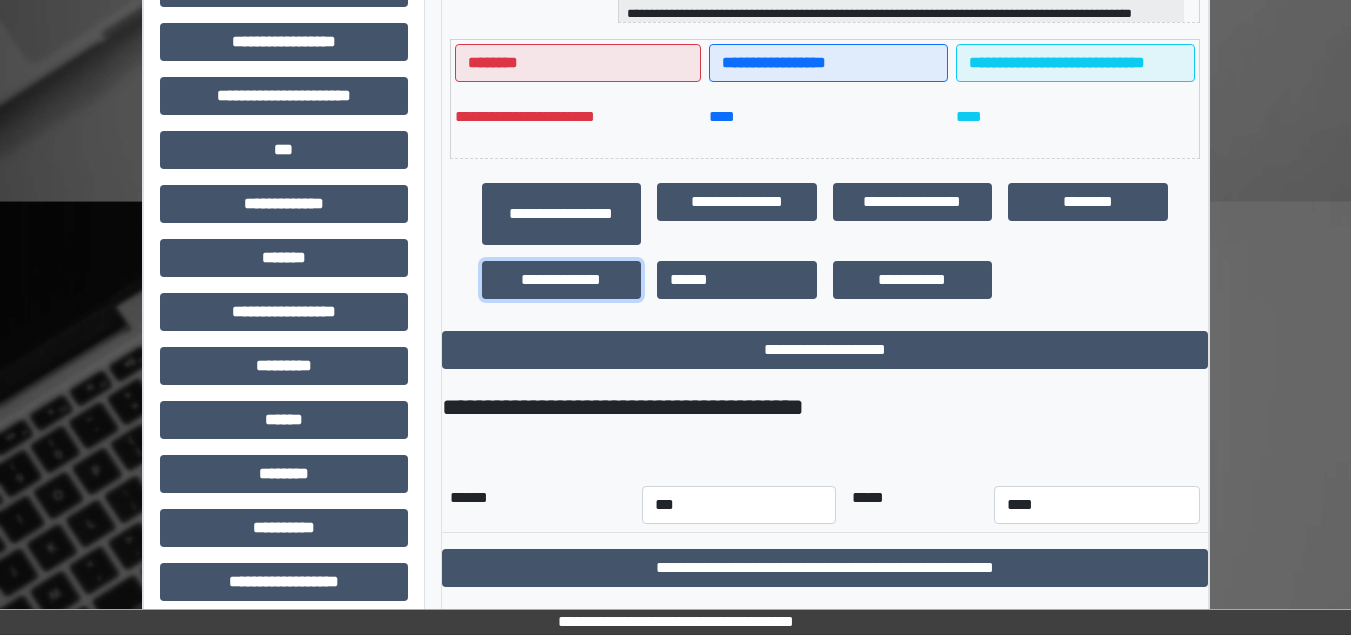 scroll, scrollTop: 563, scrollLeft: 0, axis: vertical 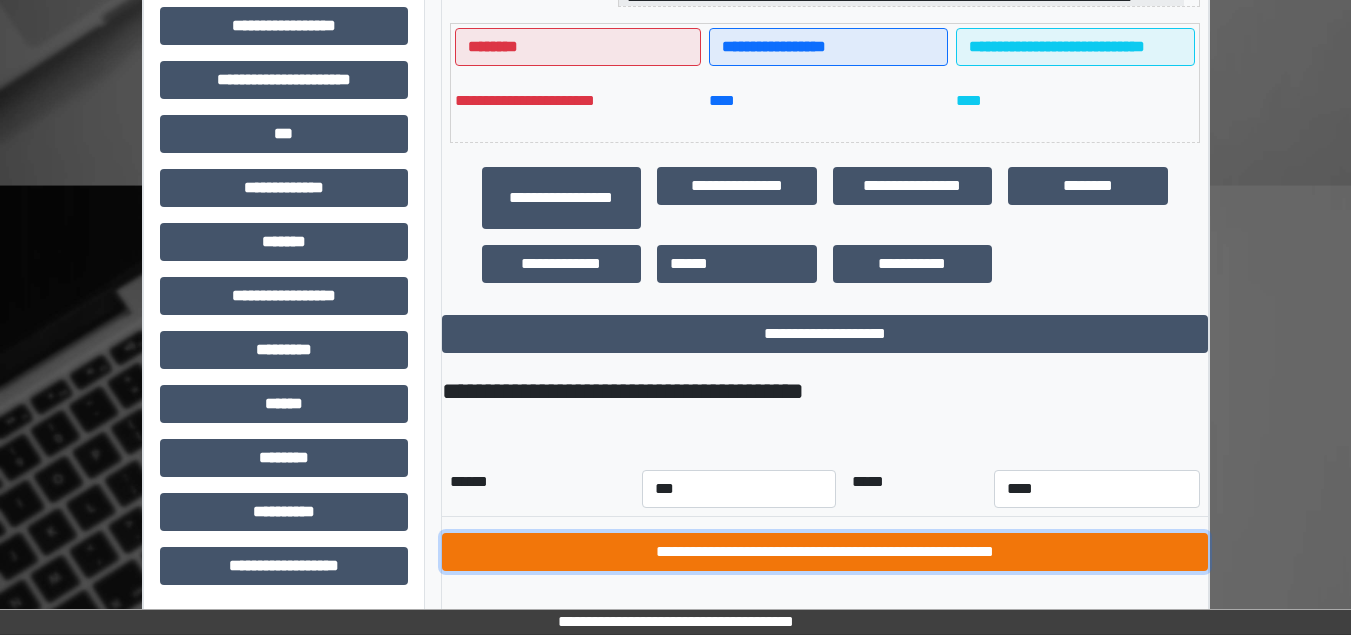 click on "**********" at bounding box center (825, 552) 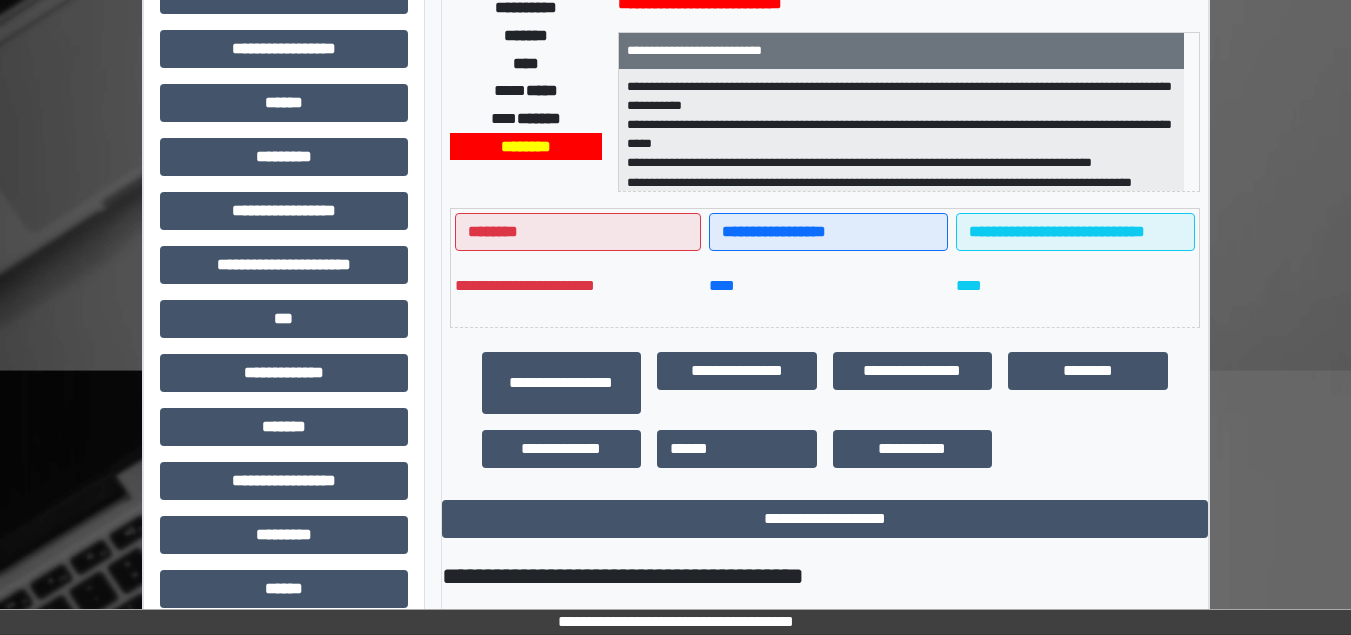 scroll, scrollTop: 0, scrollLeft: 0, axis: both 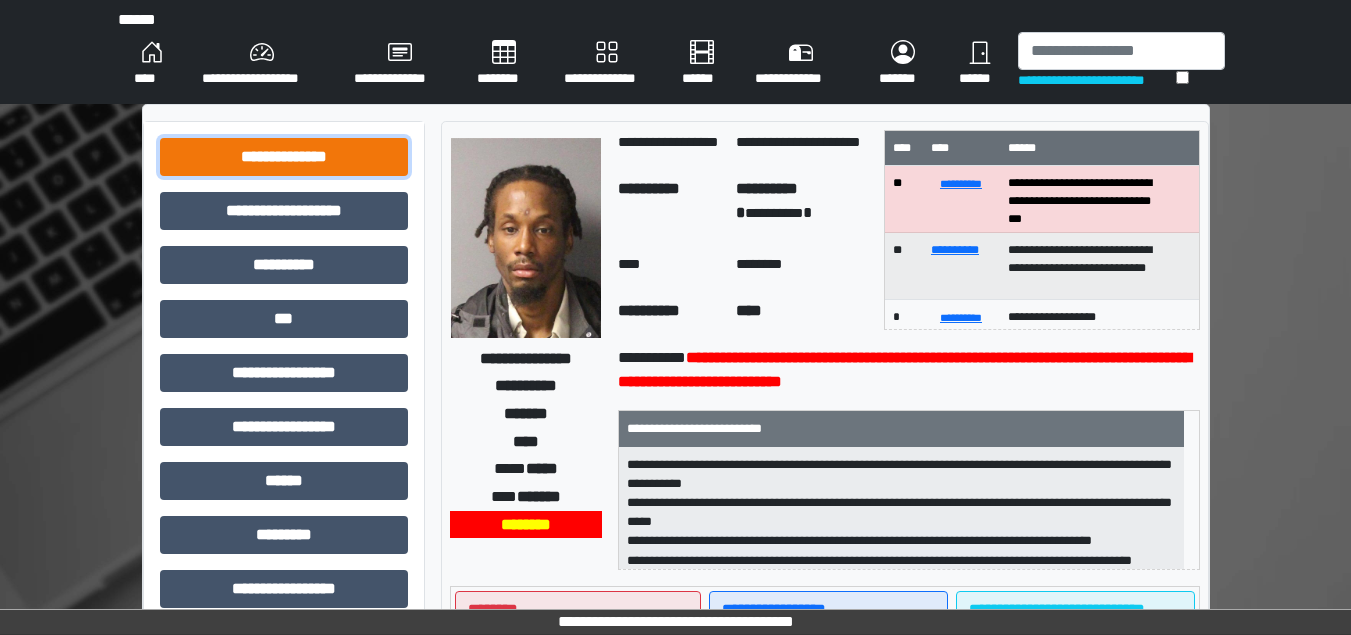 click on "**********" at bounding box center (284, 157) 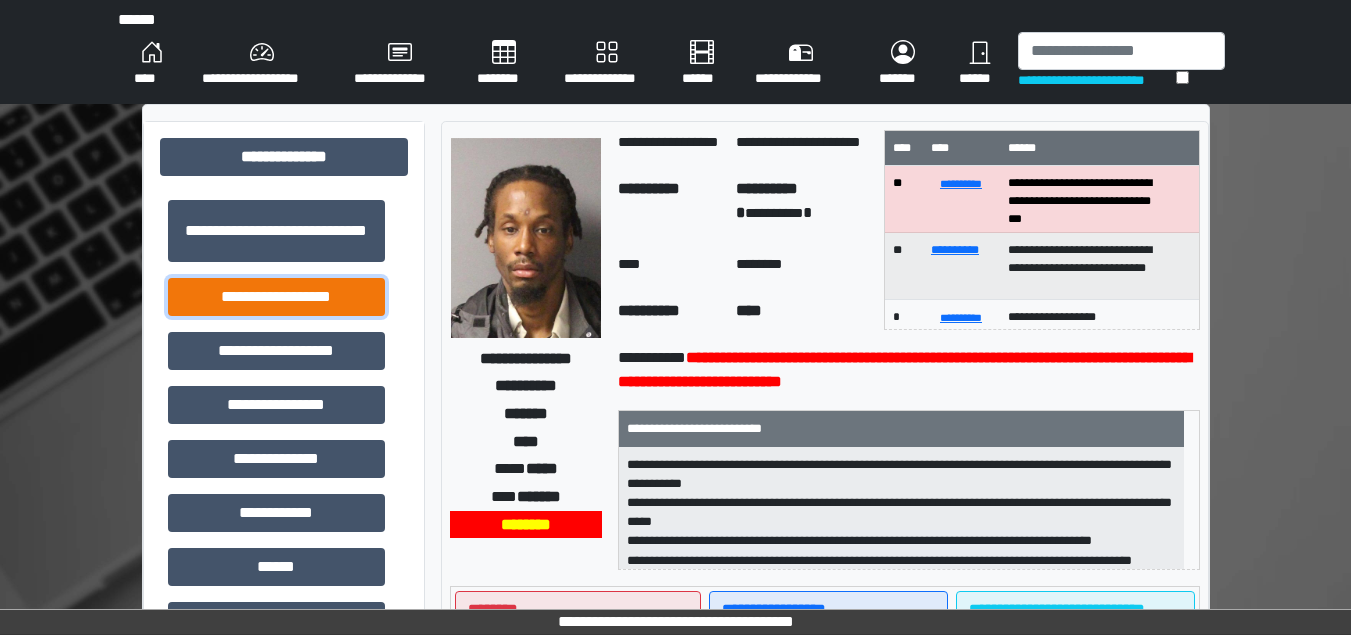 click on "**********" at bounding box center (276, 297) 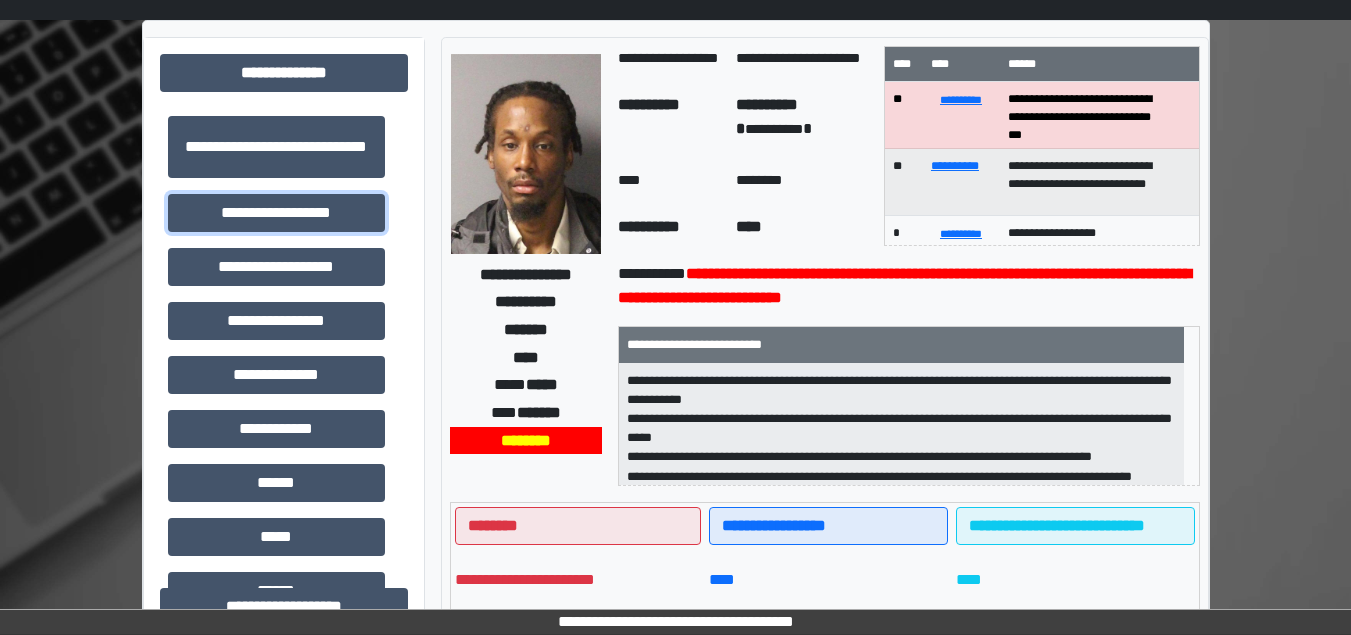 scroll, scrollTop: 0, scrollLeft: 0, axis: both 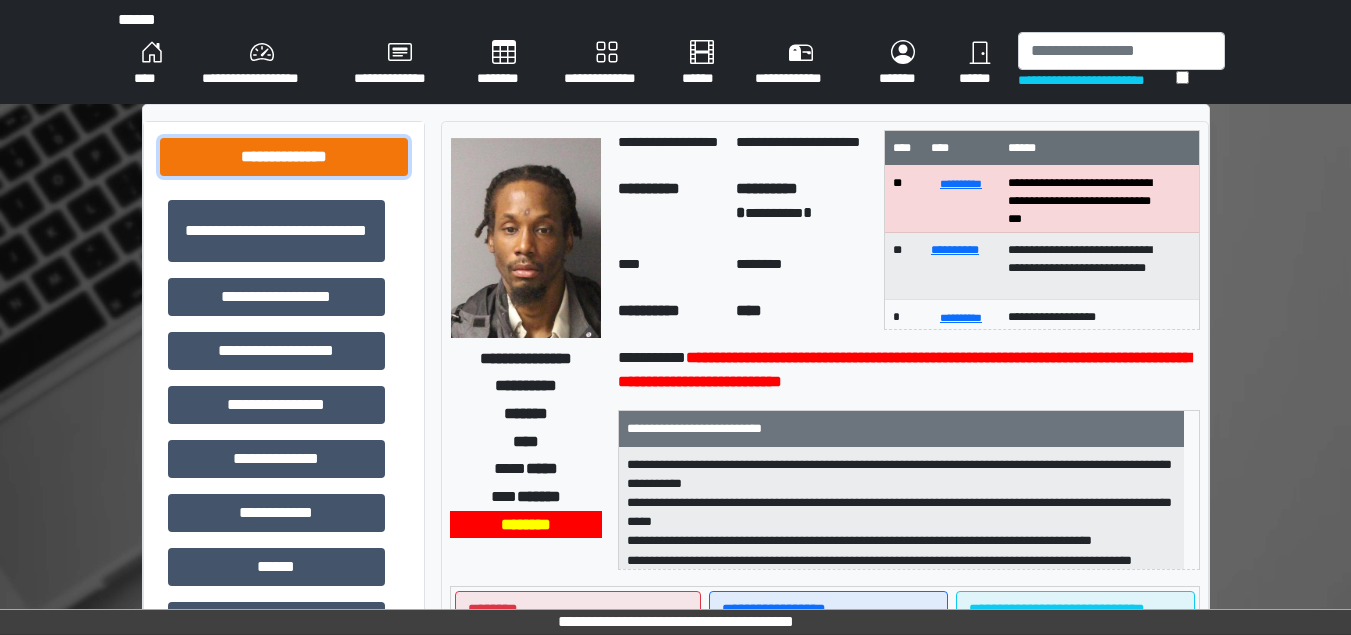 click on "**********" at bounding box center [284, 157] 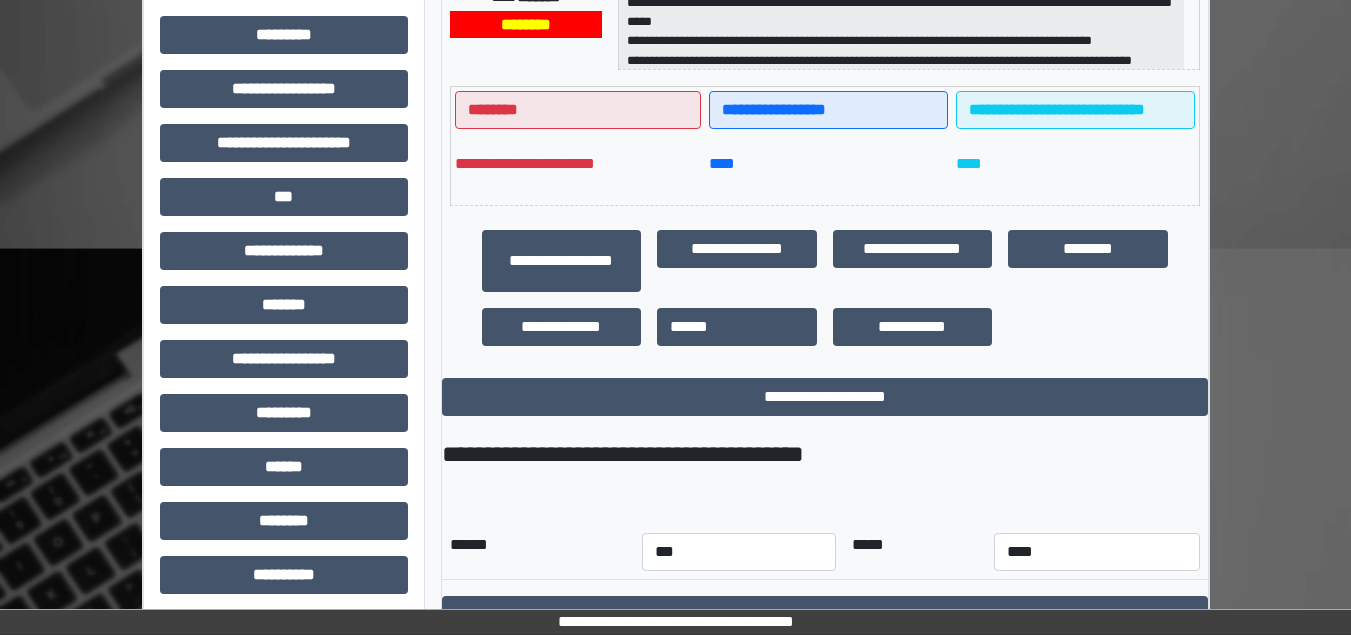 scroll, scrollTop: 1035, scrollLeft: 0, axis: vertical 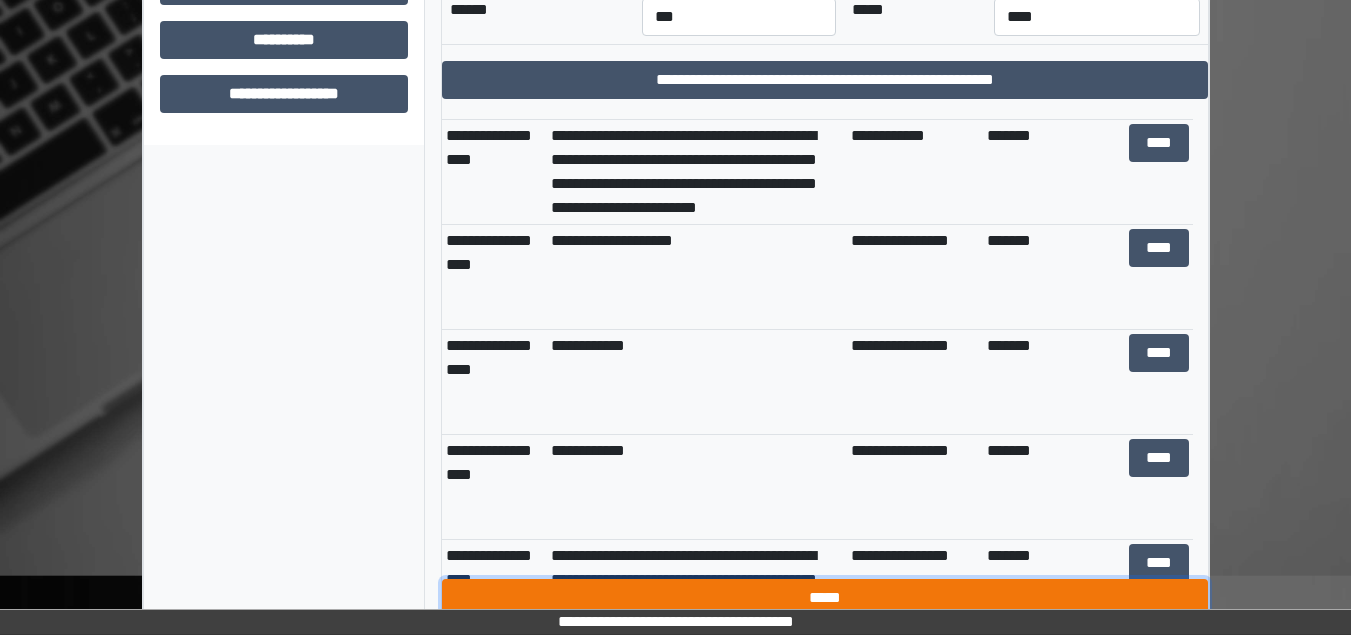 click on "*****" at bounding box center [825, 598] 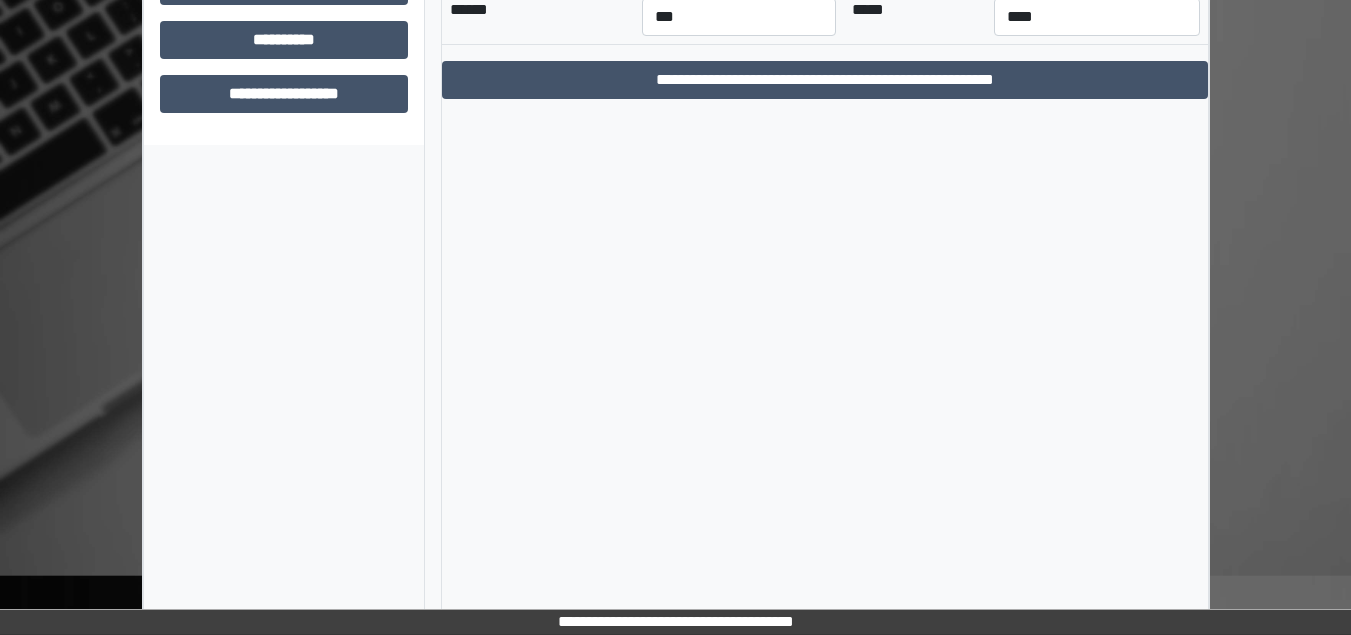 scroll, scrollTop: 563, scrollLeft: 0, axis: vertical 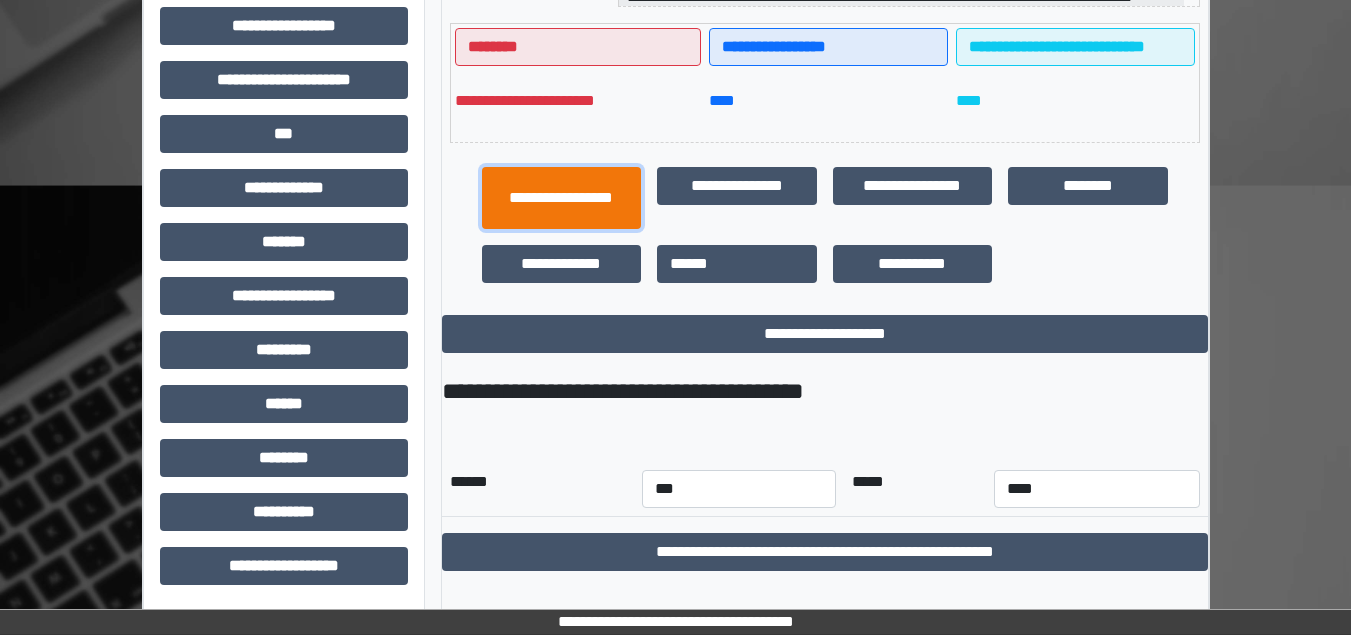 click on "**********" at bounding box center [562, 198] 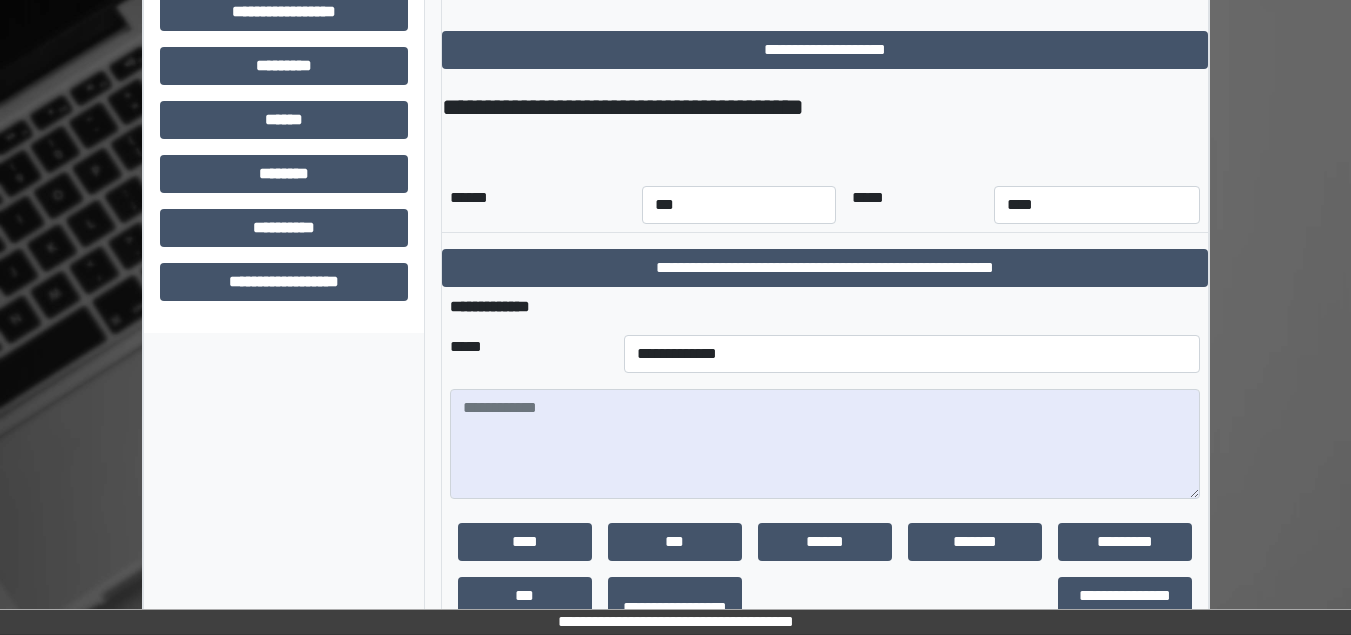 scroll, scrollTop: 863, scrollLeft: 0, axis: vertical 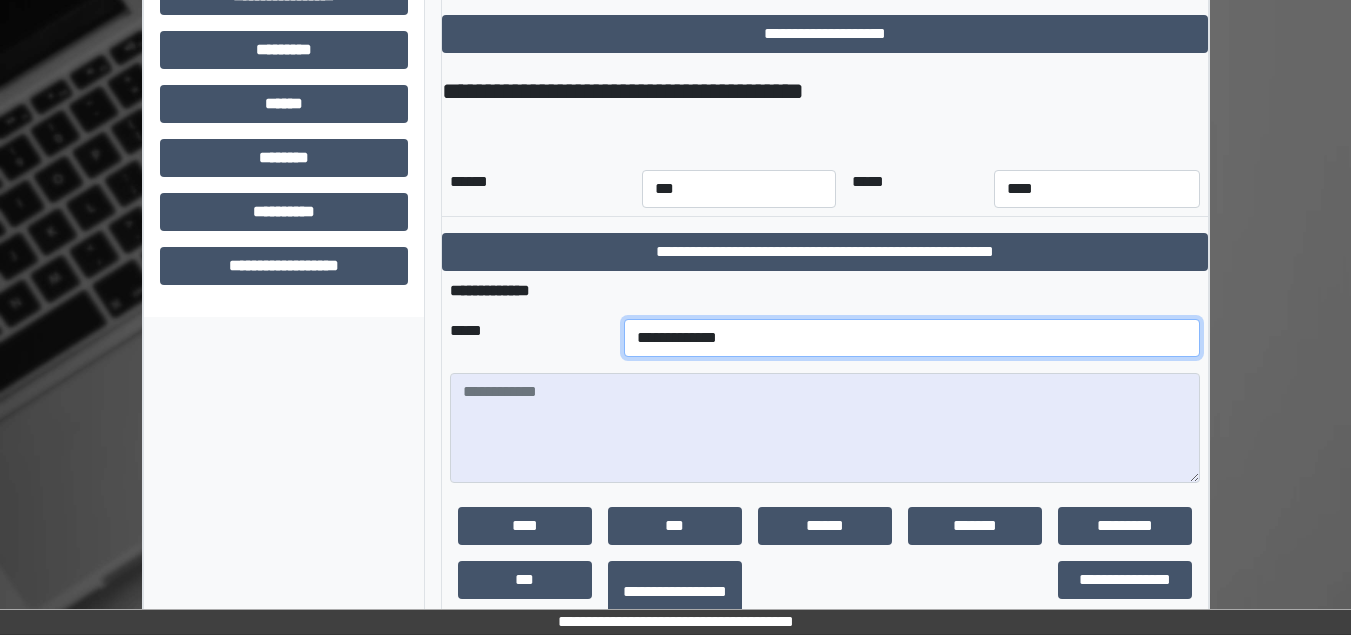 click on "**********" at bounding box center (912, 338) 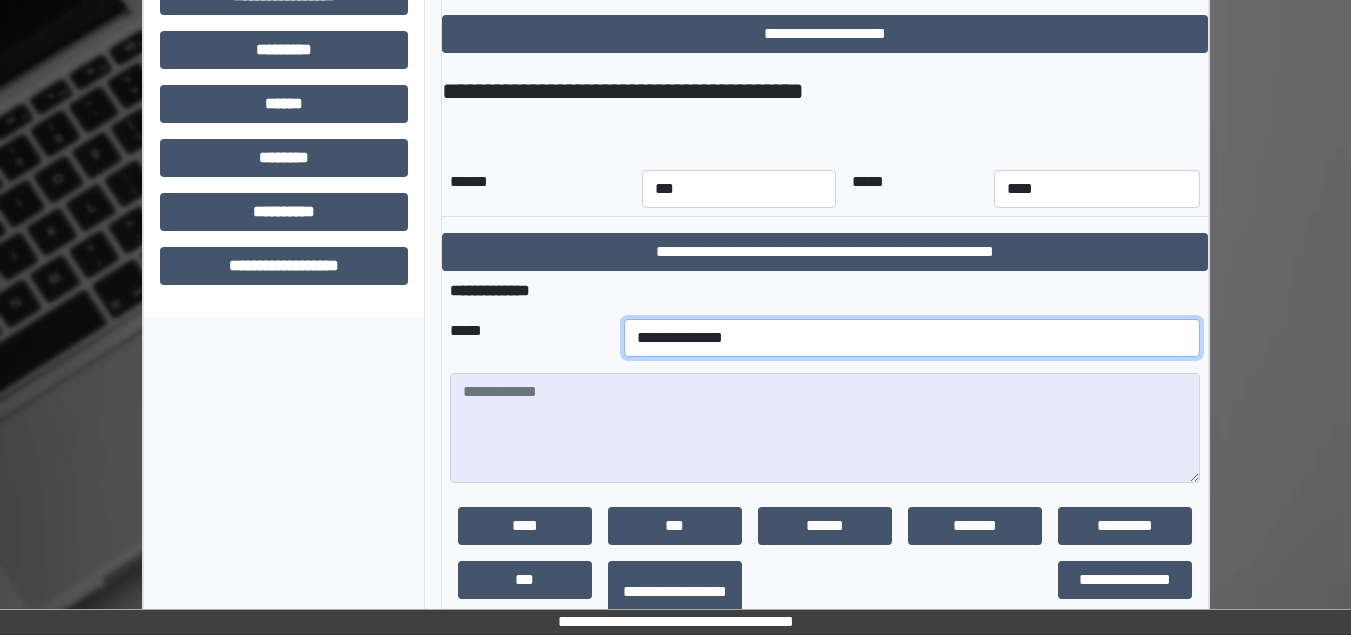 click on "**********" at bounding box center [912, 338] 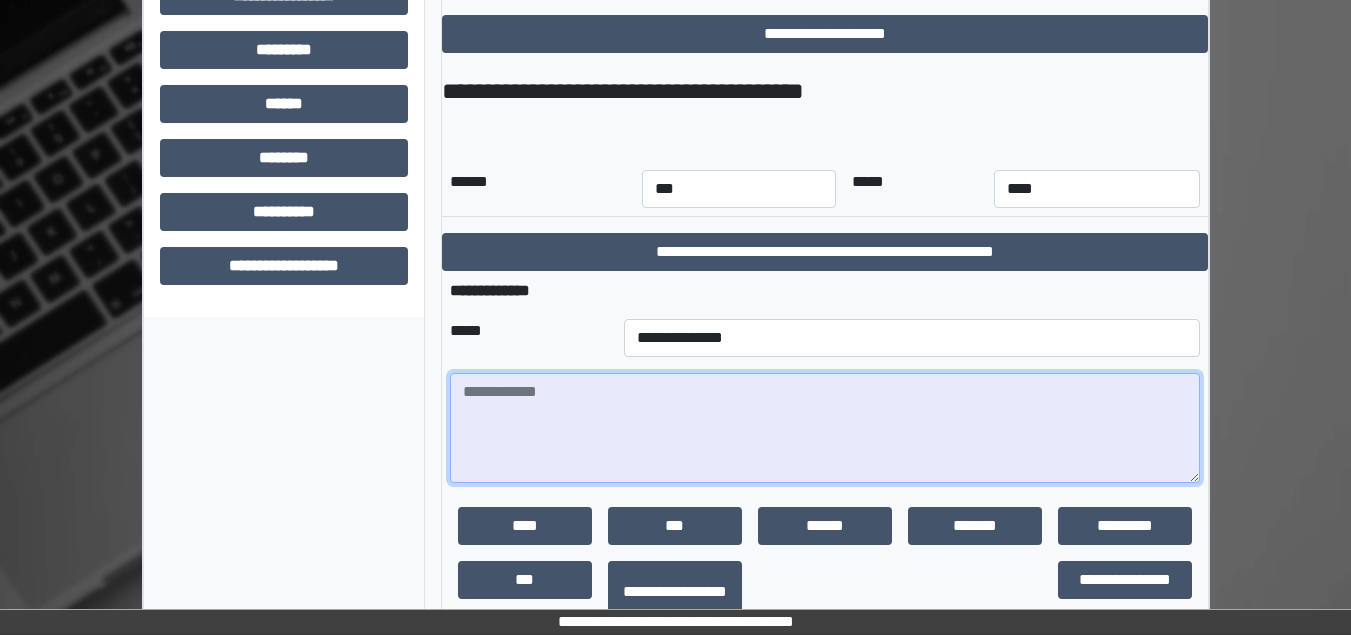click at bounding box center [825, 428] 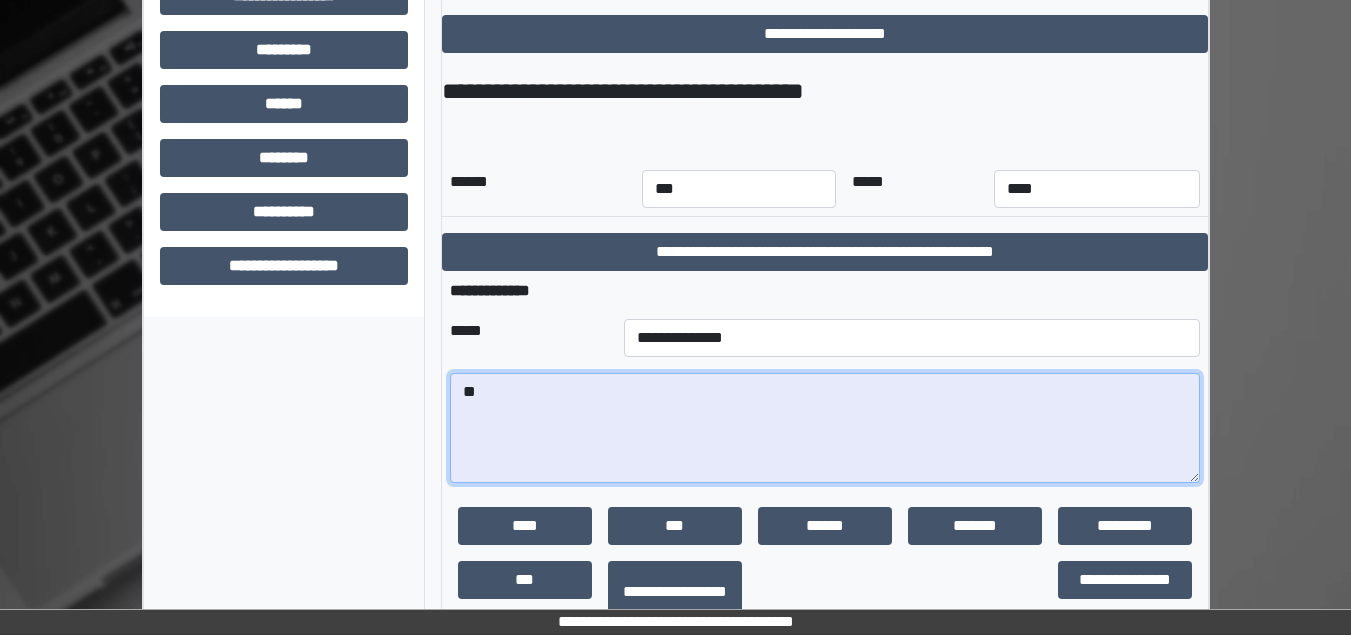 type on "*" 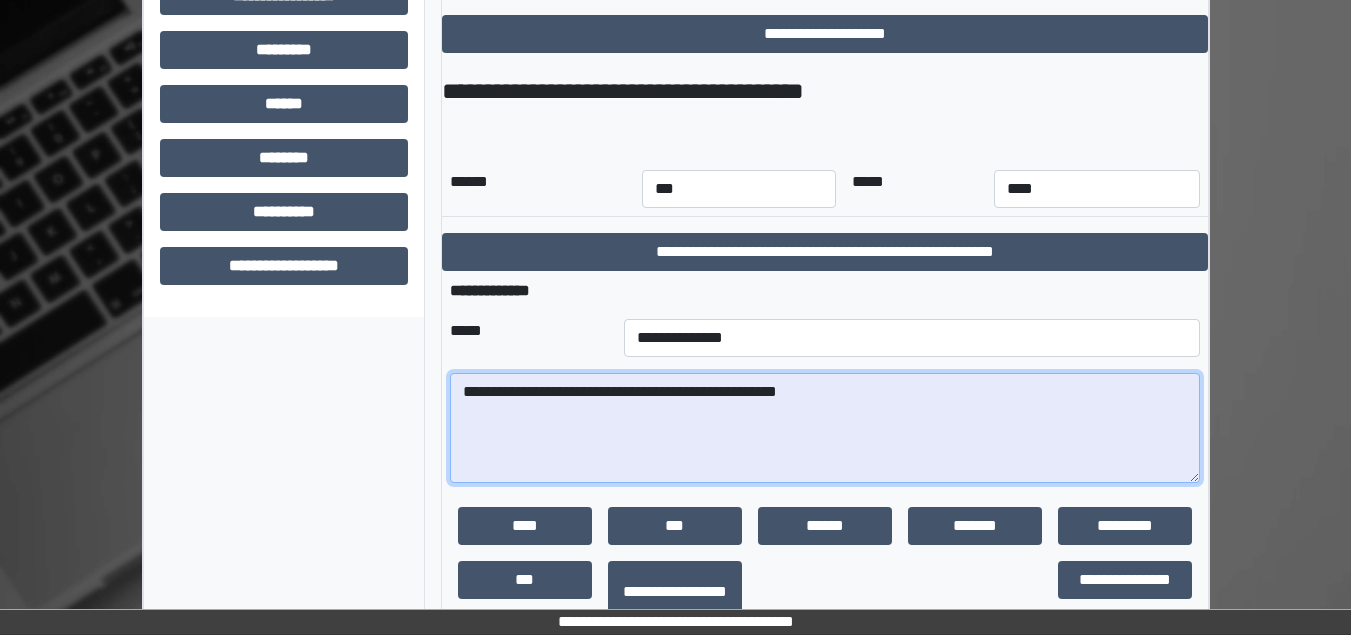 click on "**********" at bounding box center [825, 428] 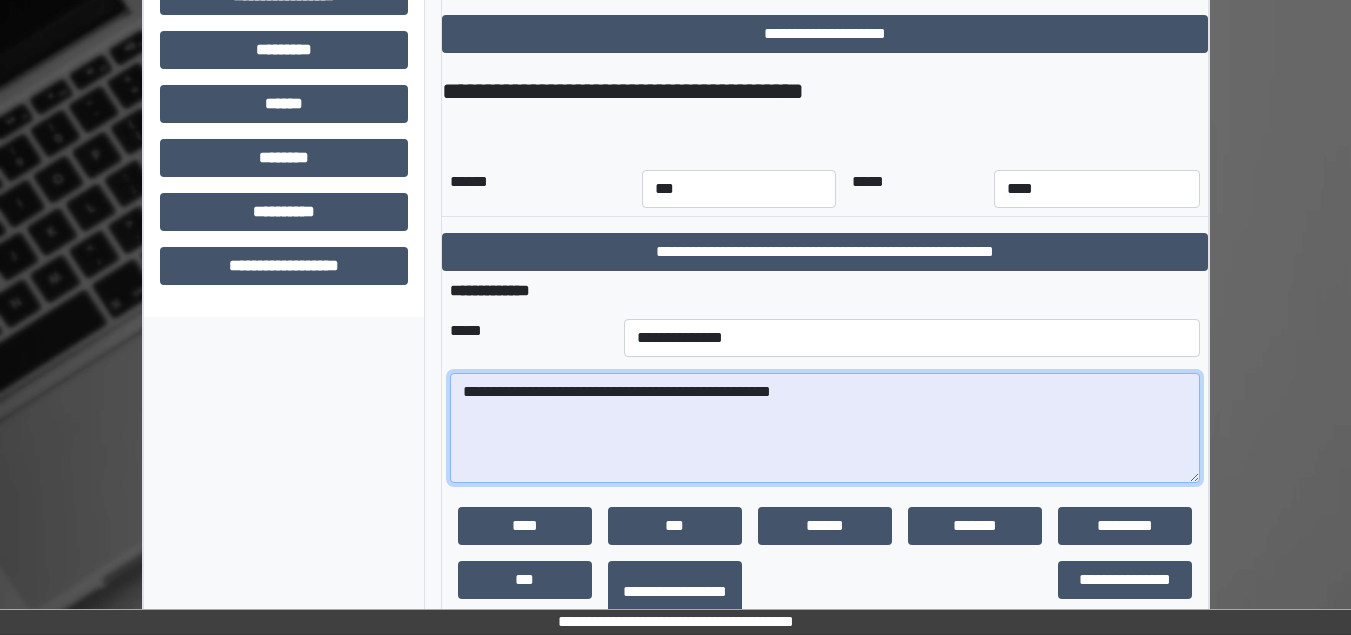 drag, startPoint x: 678, startPoint y: 399, endPoint x: 666, endPoint y: 389, distance: 15.6205 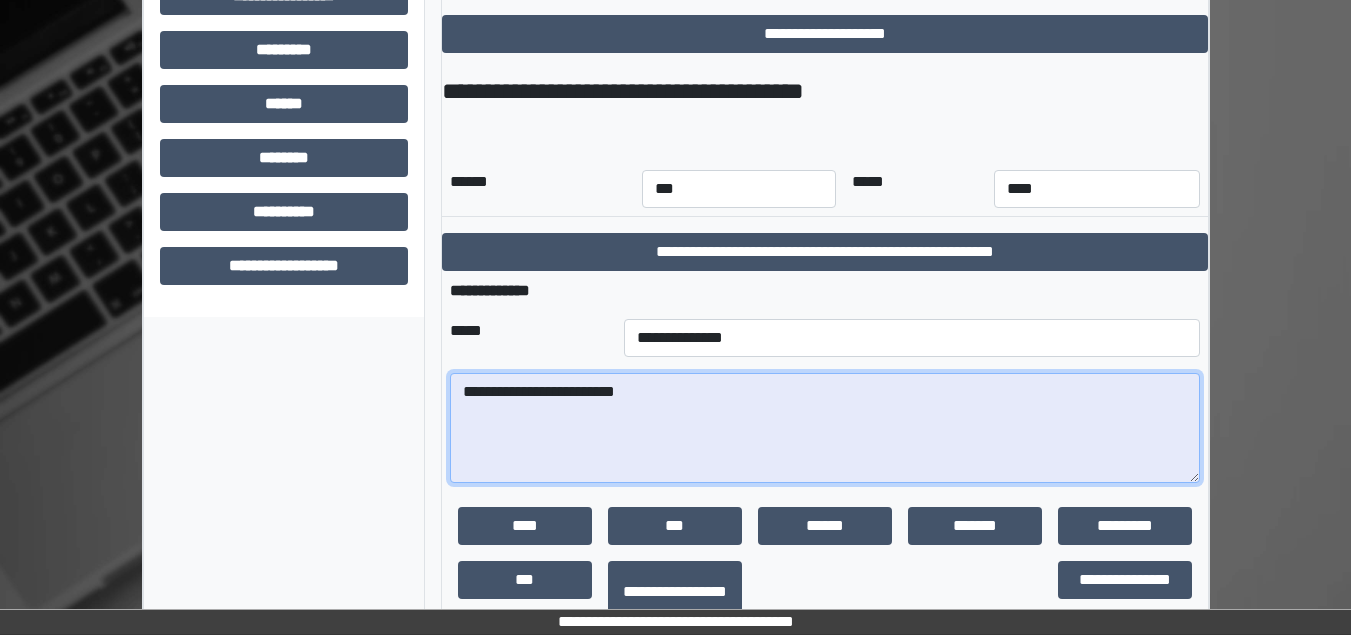 drag, startPoint x: 664, startPoint y: 417, endPoint x: 430, endPoint y: 359, distance: 241.0809 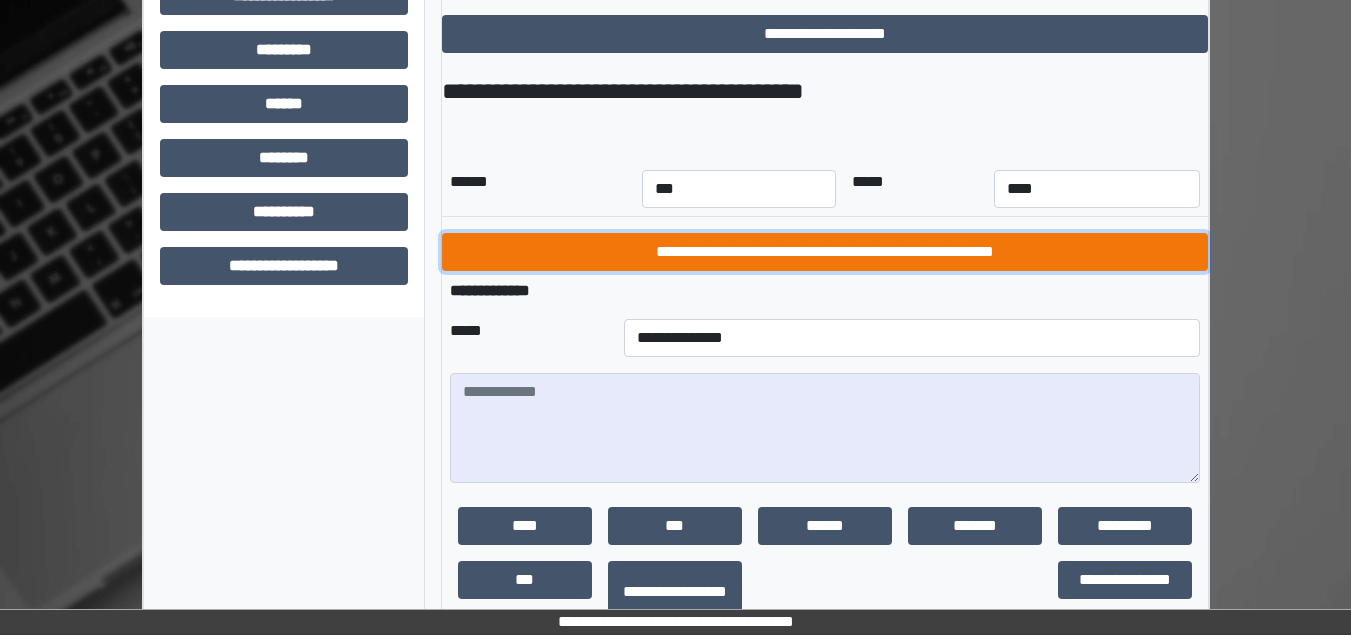 click on "**********" at bounding box center (825, 252) 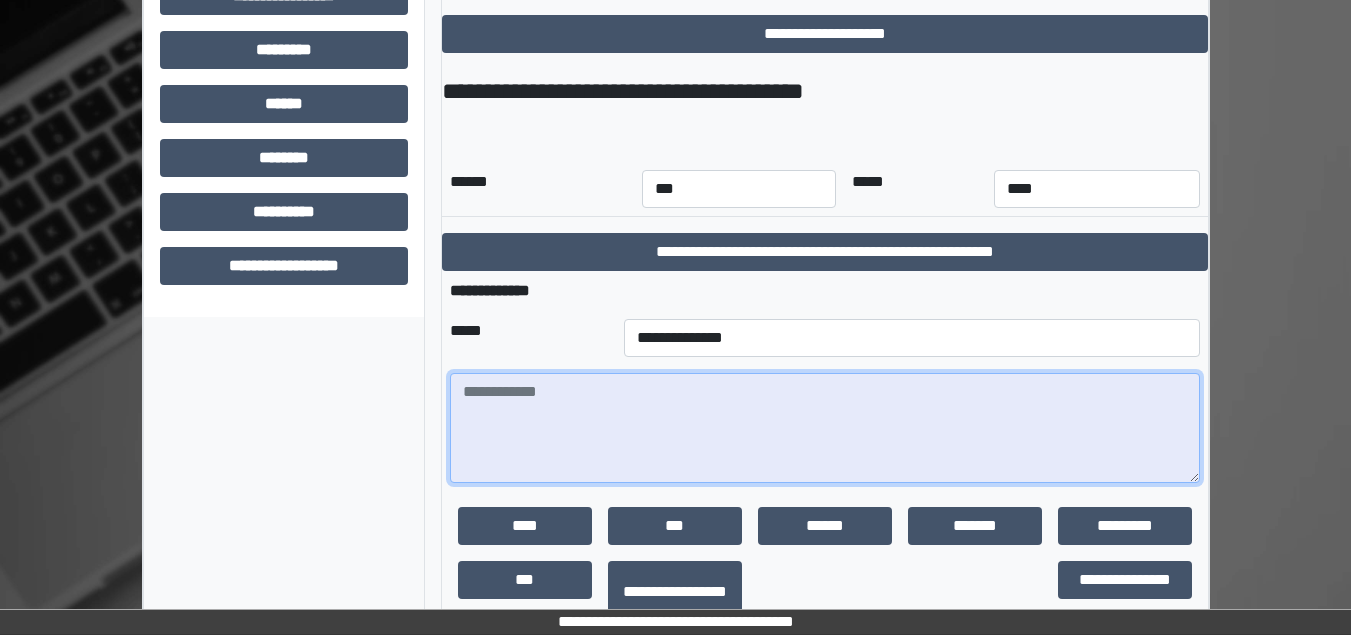 click at bounding box center (825, 428) 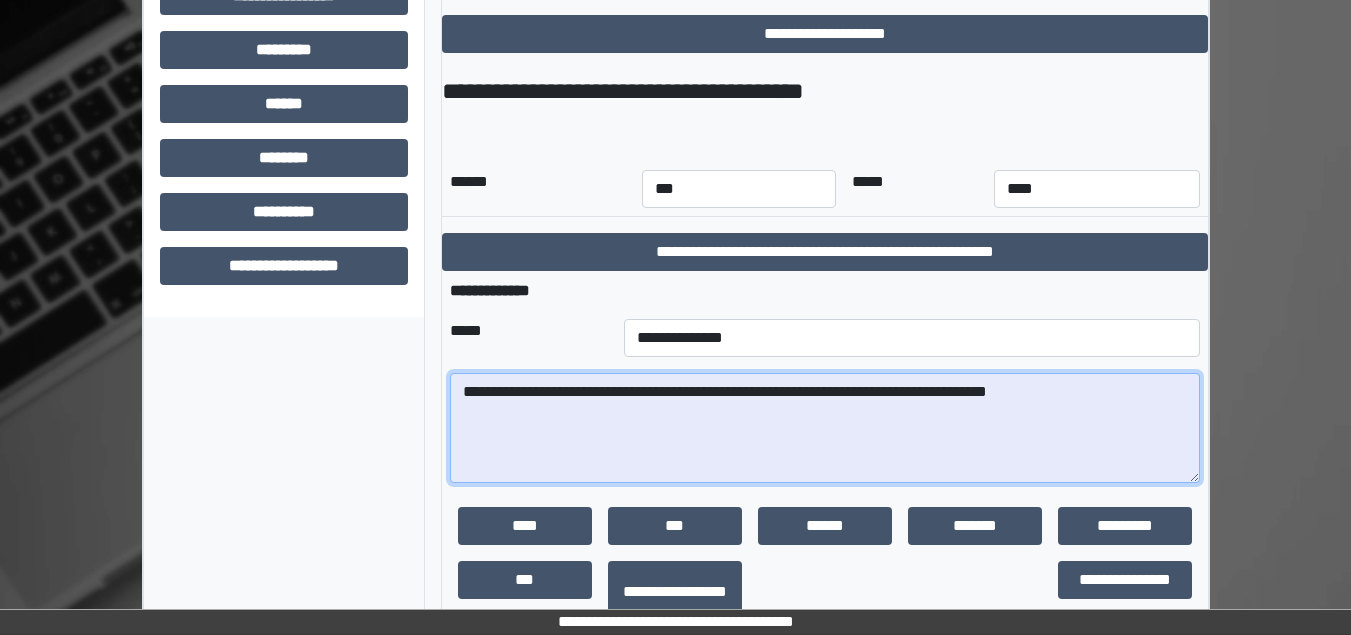 drag, startPoint x: 1035, startPoint y: 388, endPoint x: 1107, endPoint y: 439, distance: 88.23265 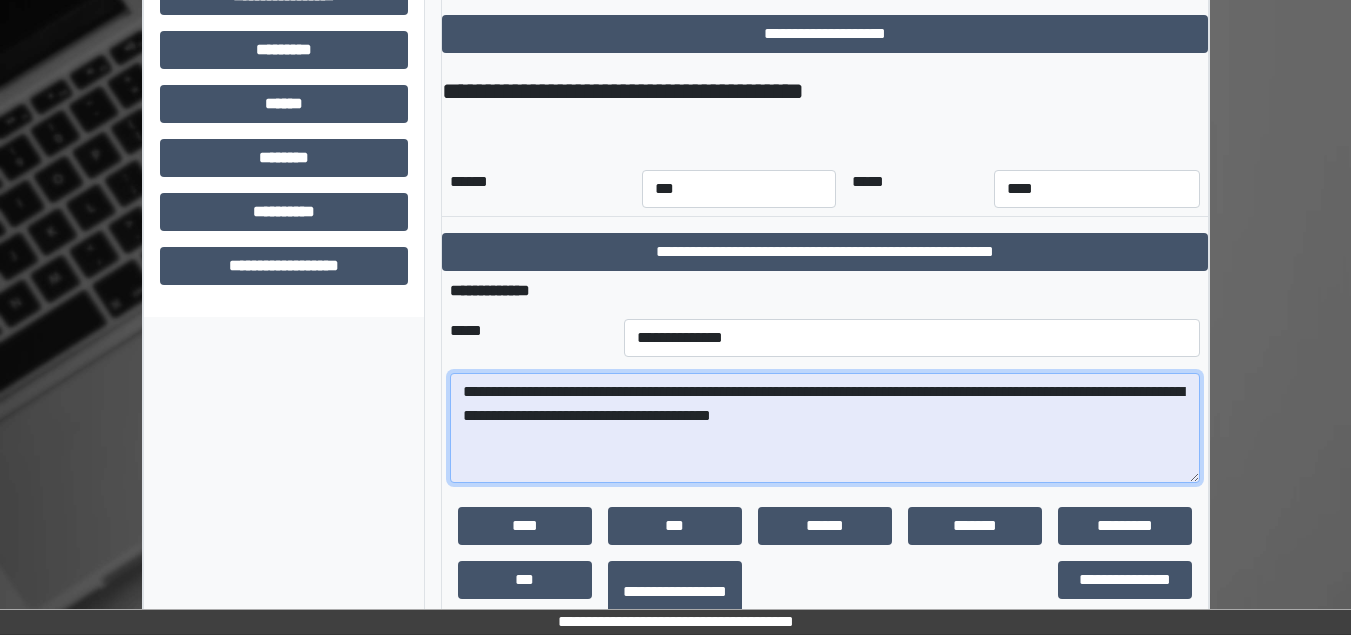 click on "**********" at bounding box center [825, 428] 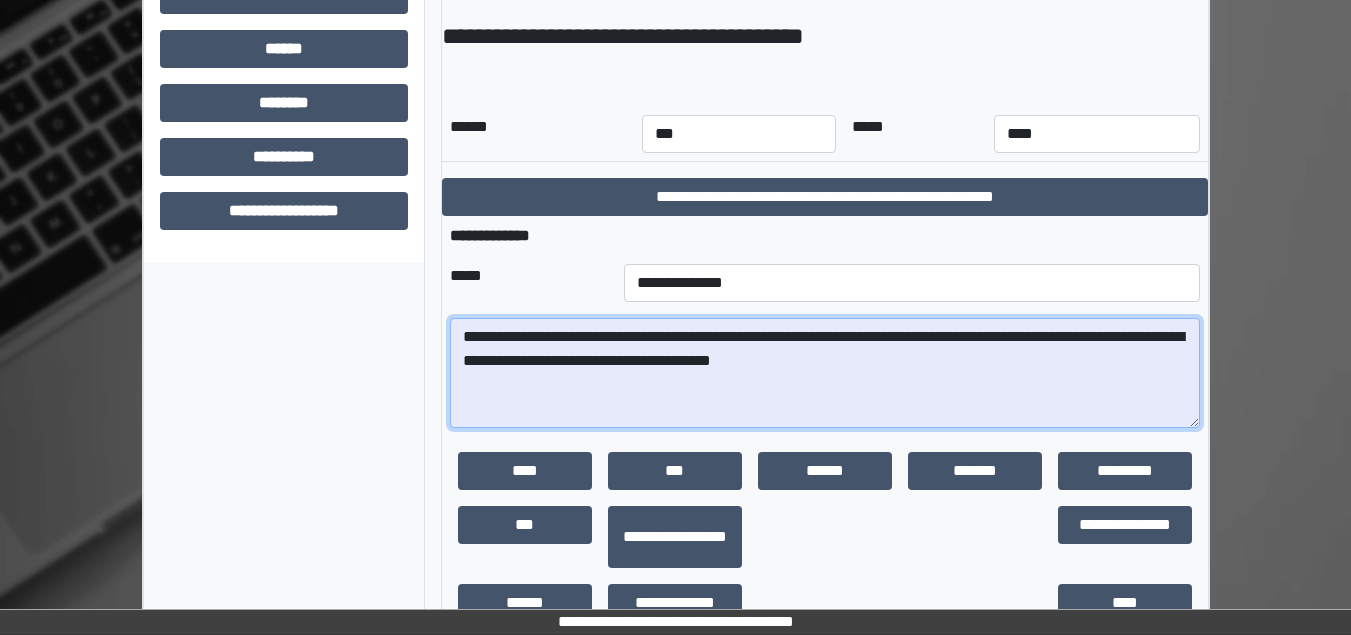 scroll, scrollTop: 971, scrollLeft: 0, axis: vertical 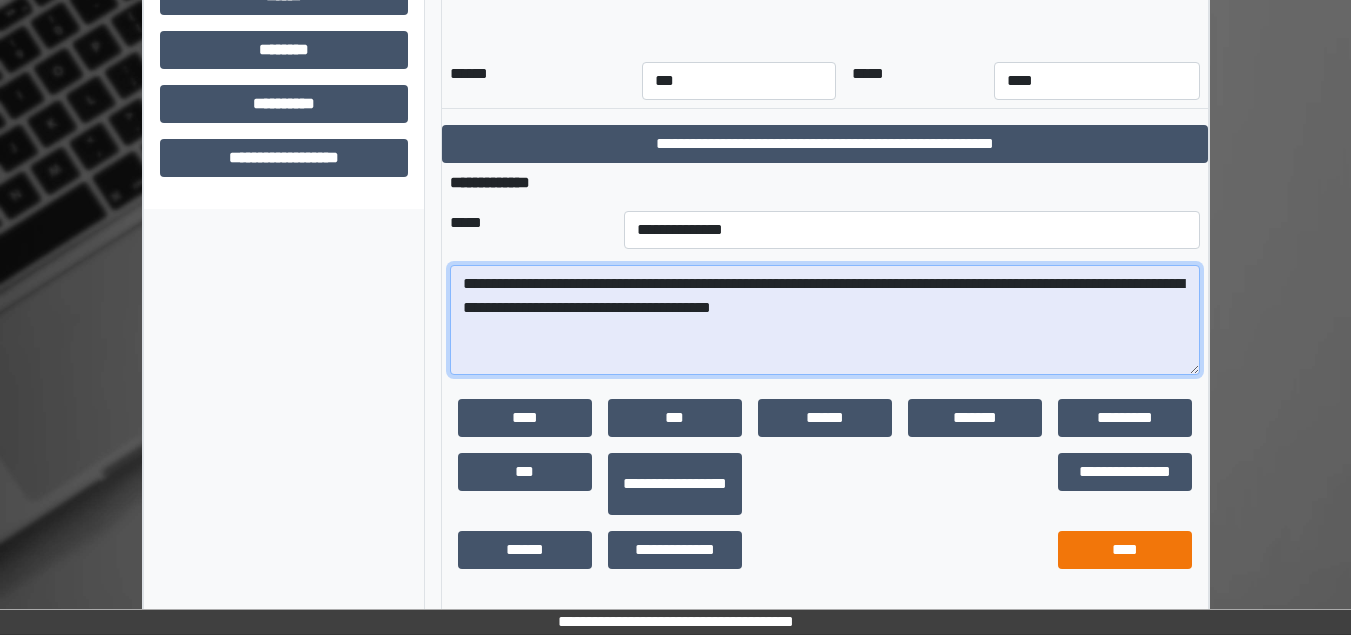 type on "**********" 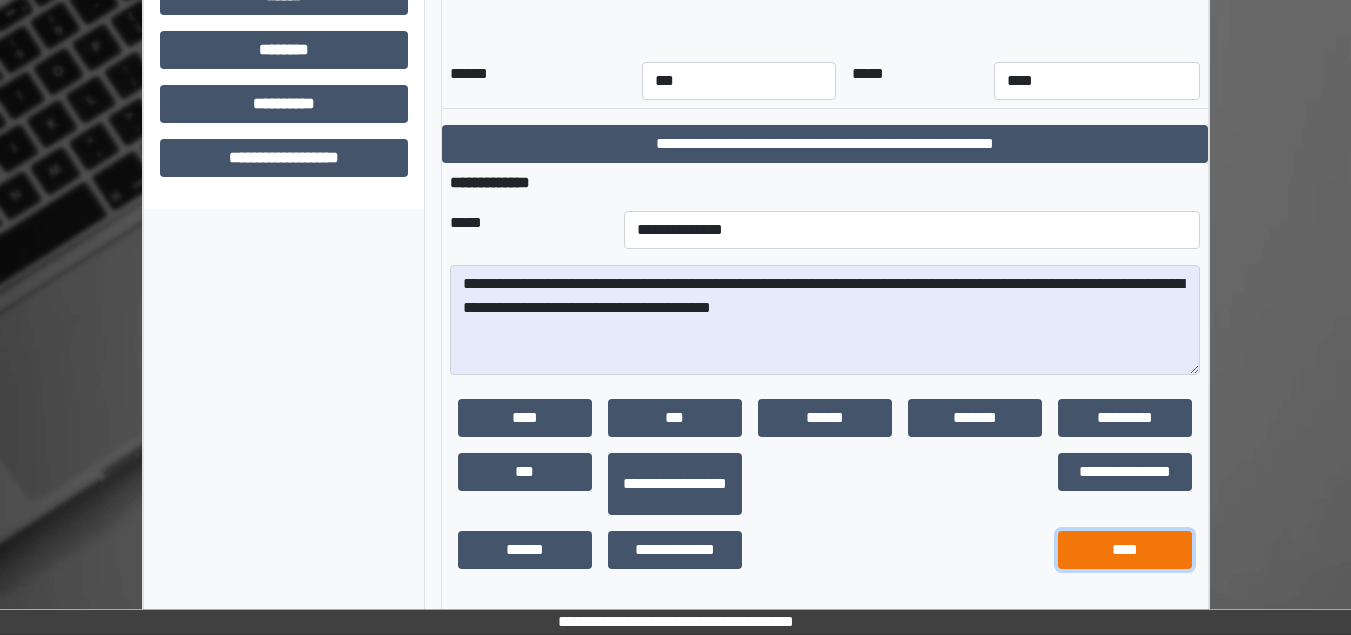 click on "****" at bounding box center [1125, 550] 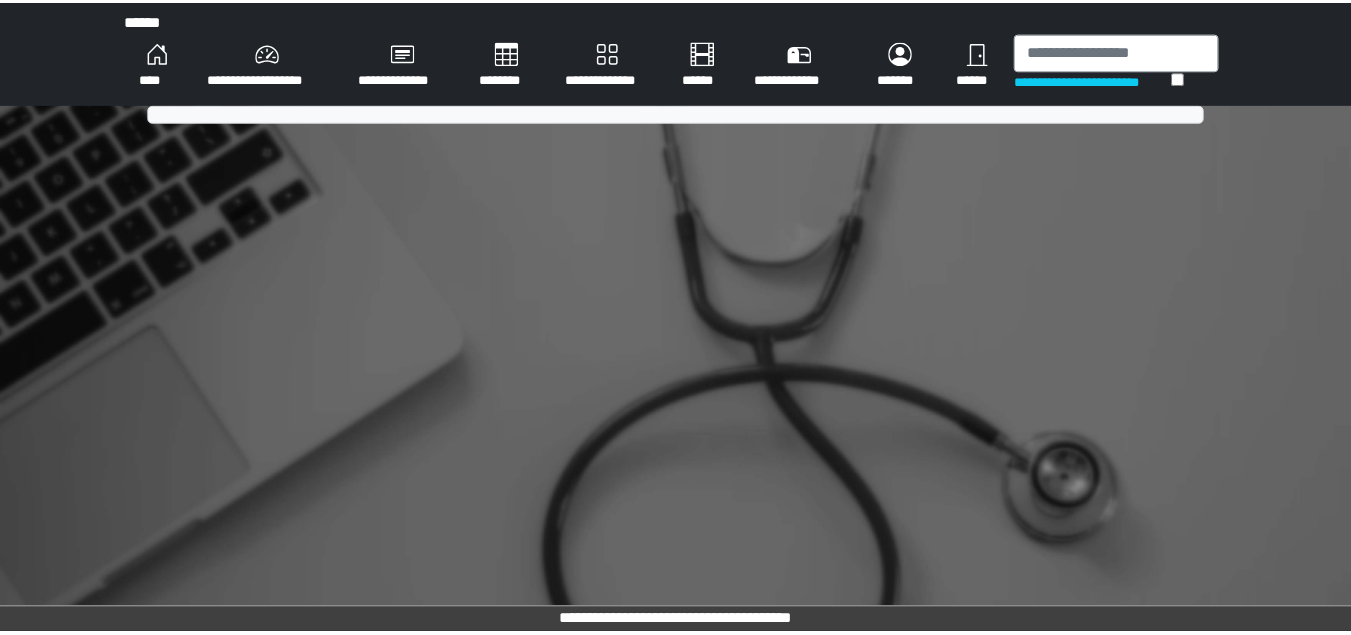 scroll, scrollTop: 0, scrollLeft: 0, axis: both 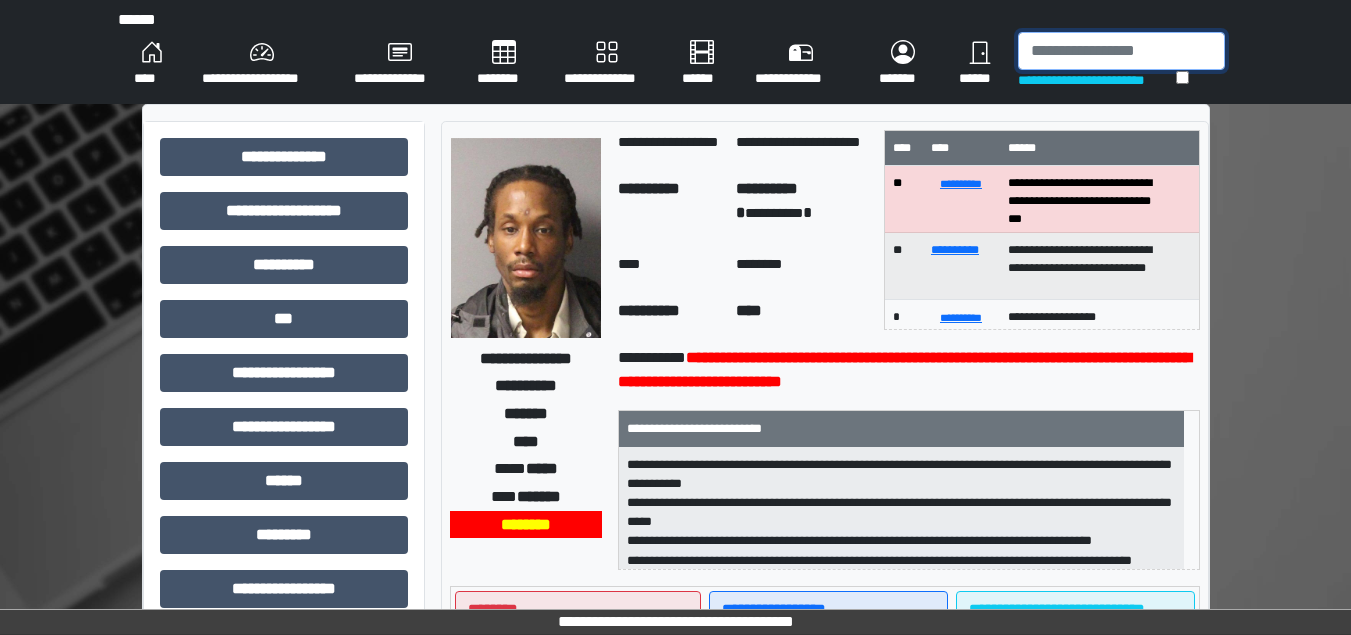 click at bounding box center (1121, 51) 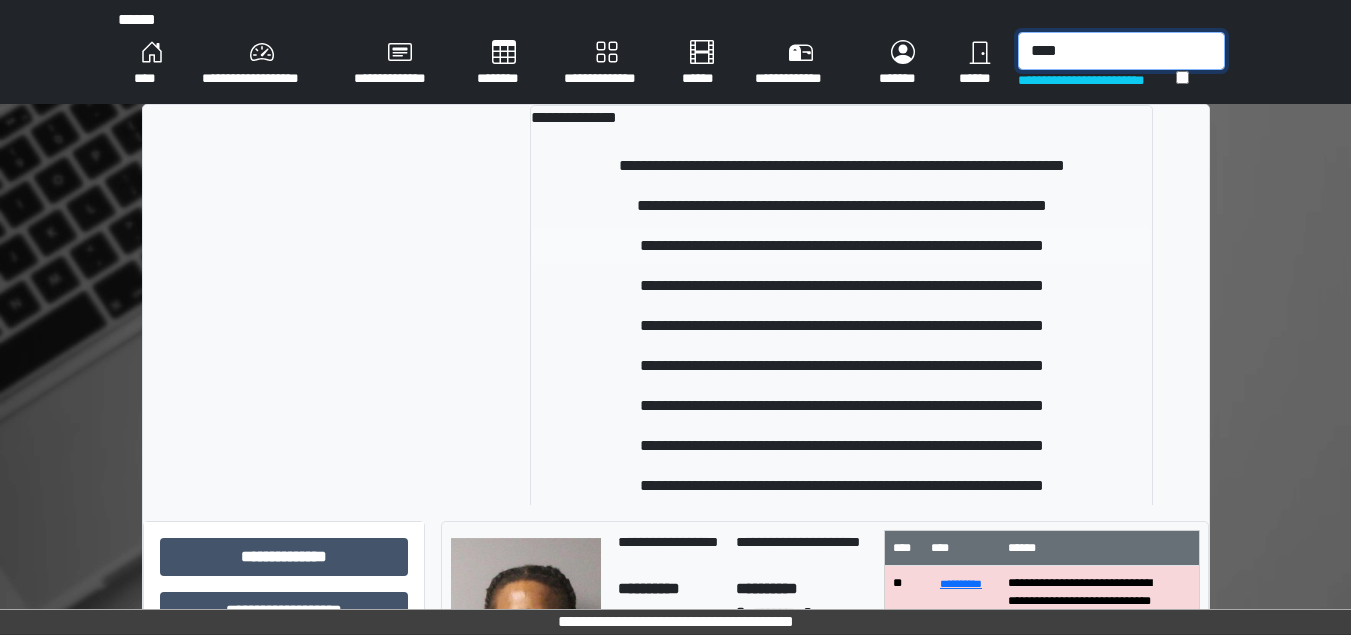 type on "****" 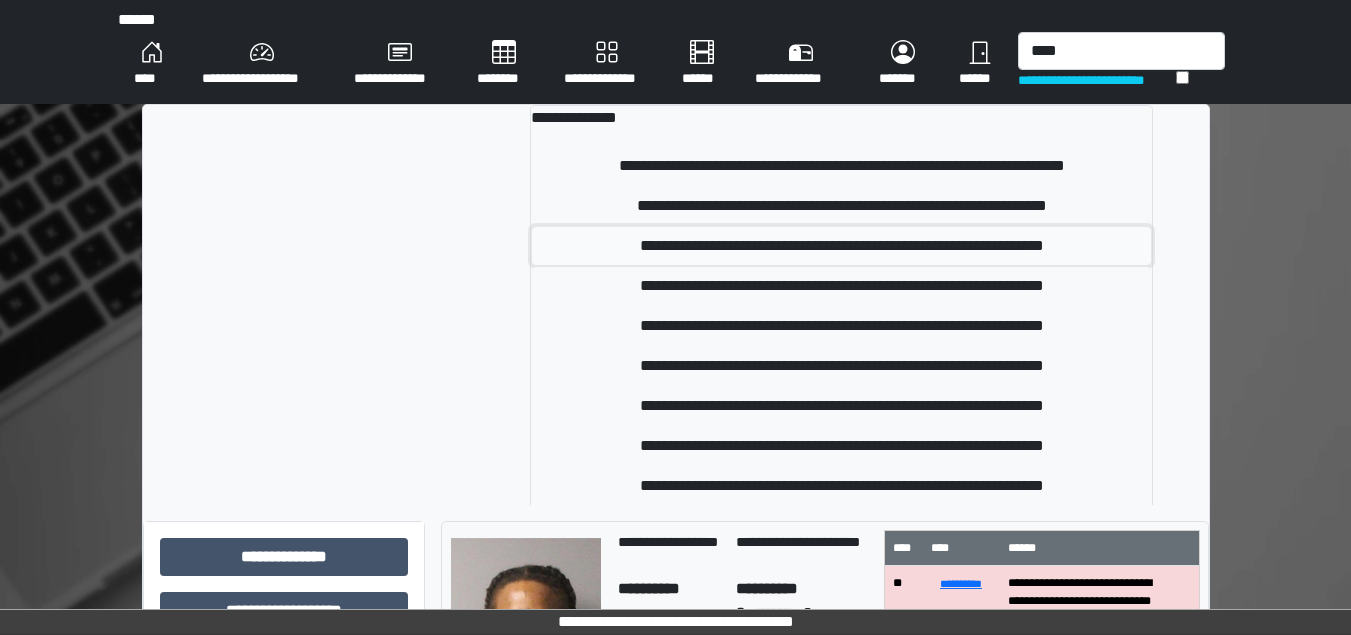 click on "**********" at bounding box center [841, 246] 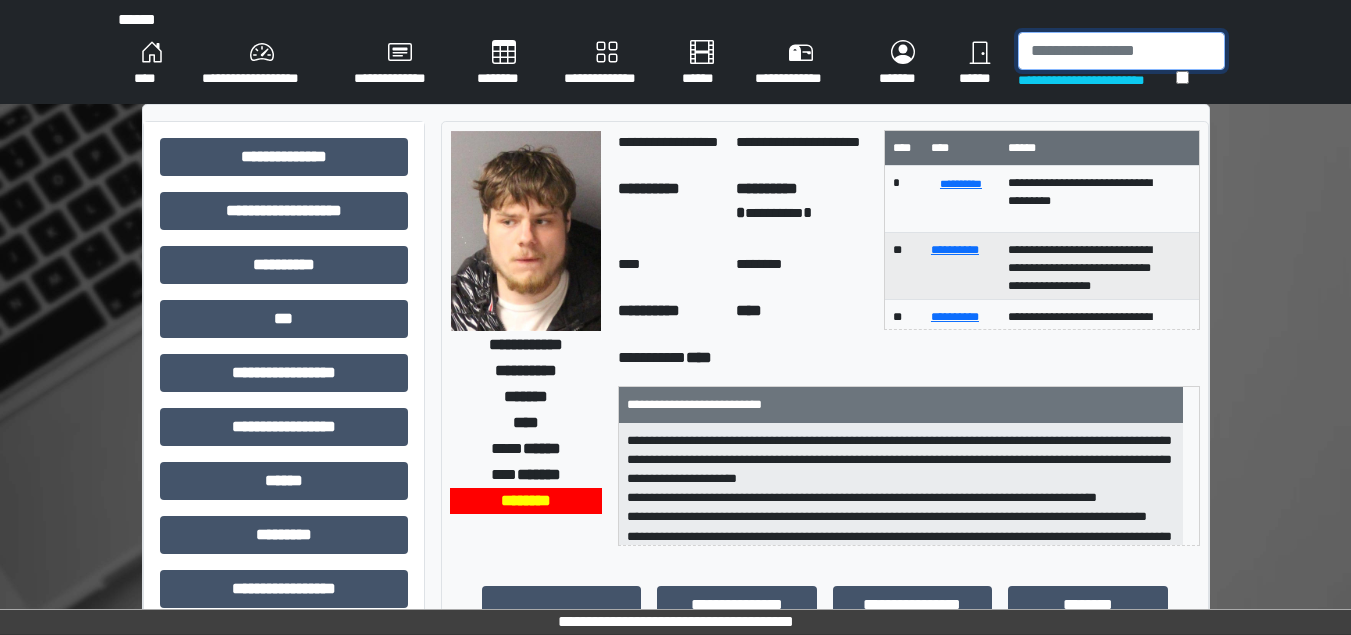 click at bounding box center [1121, 51] 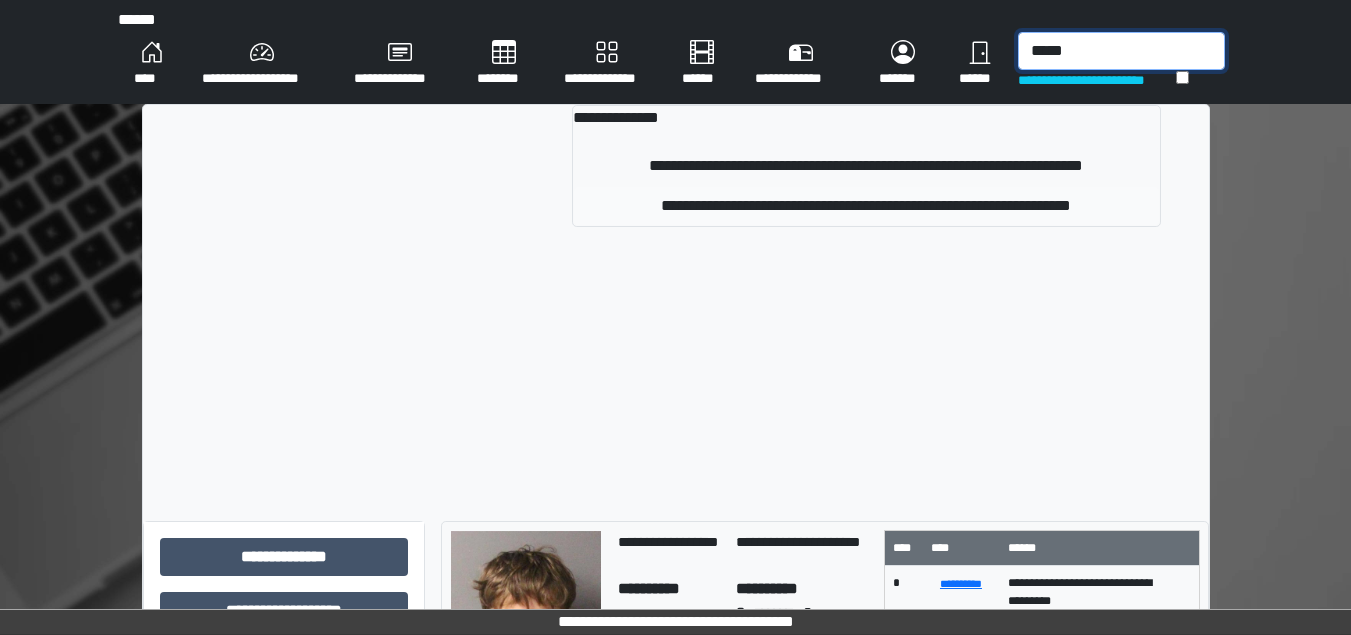 type on "*****" 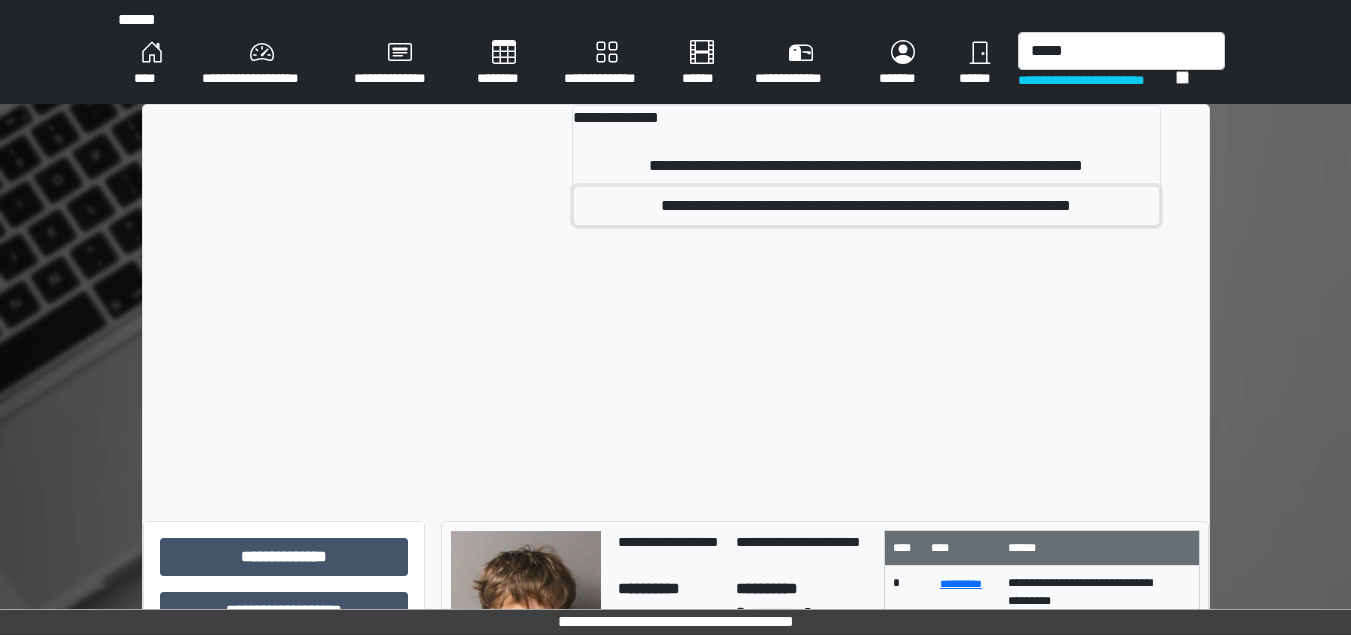 click on "**********" at bounding box center (866, 206) 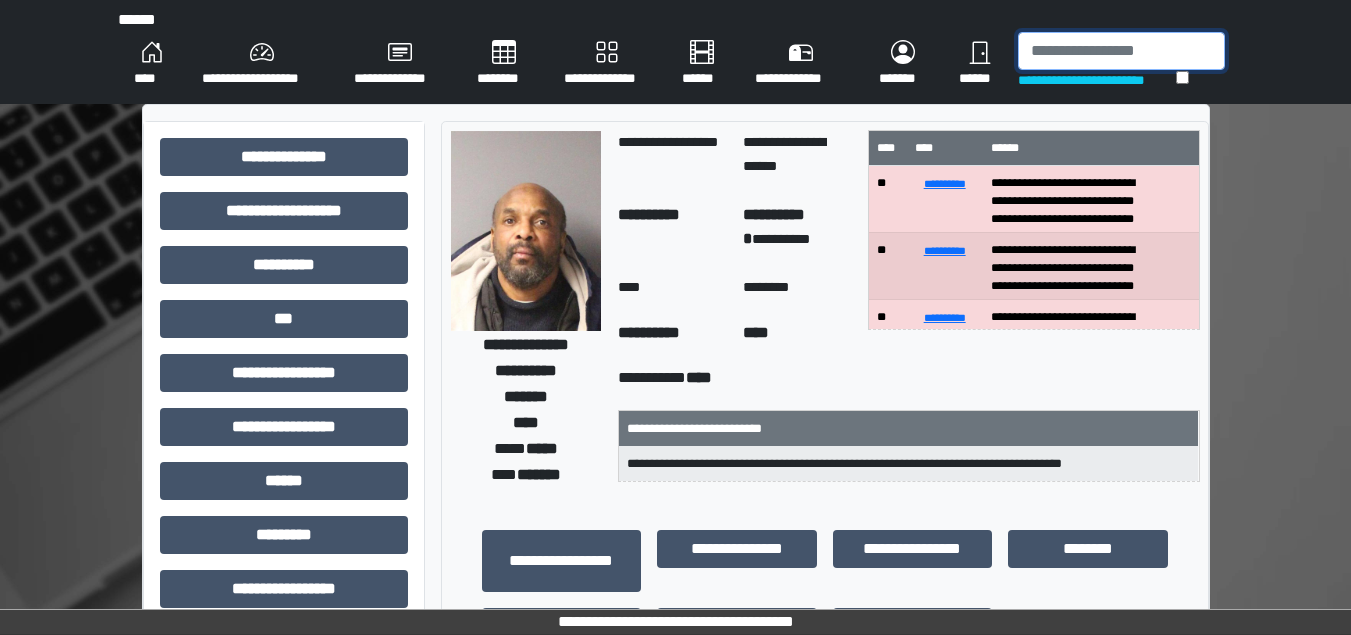 click at bounding box center (1121, 51) 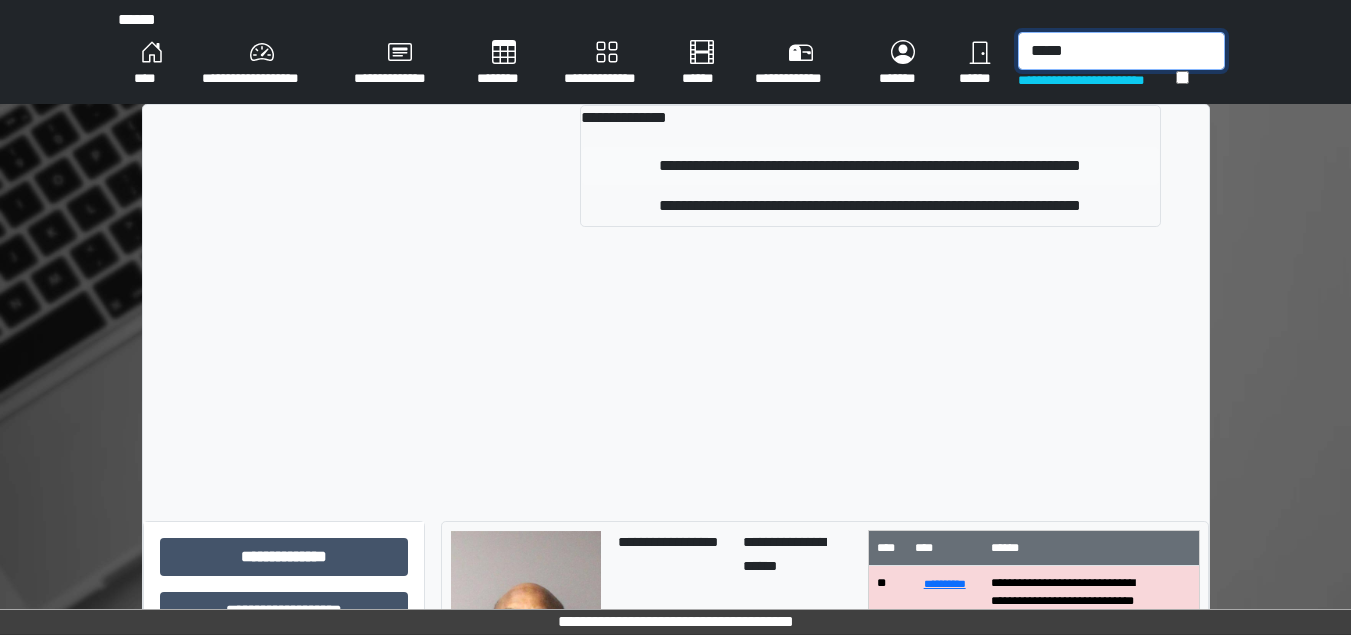 type on "*****" 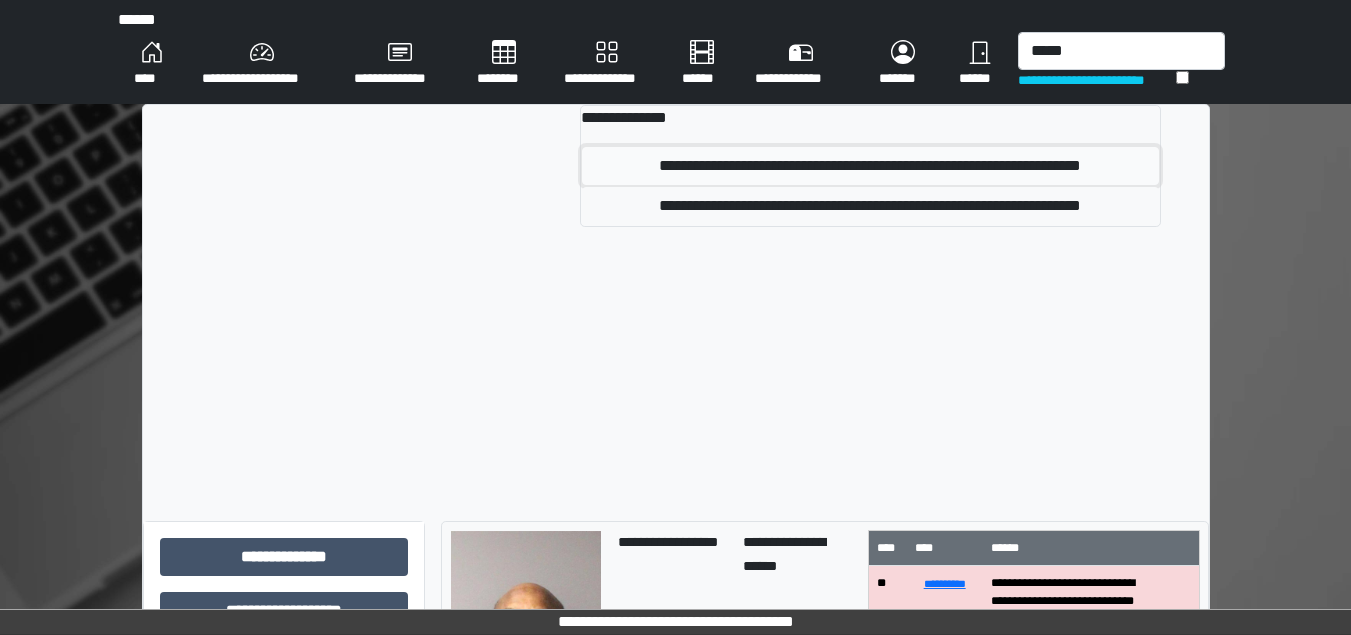 click on "**********" at bounding box center (870, 166) 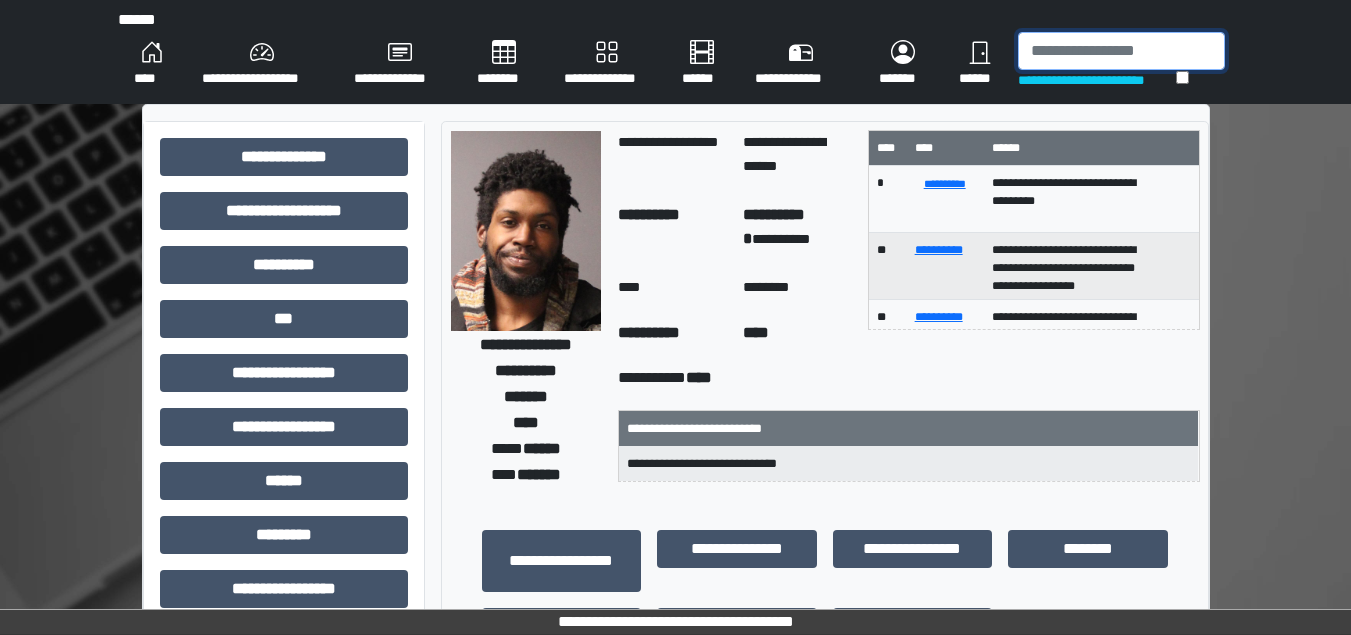 click at bounding box center (1121, 51) 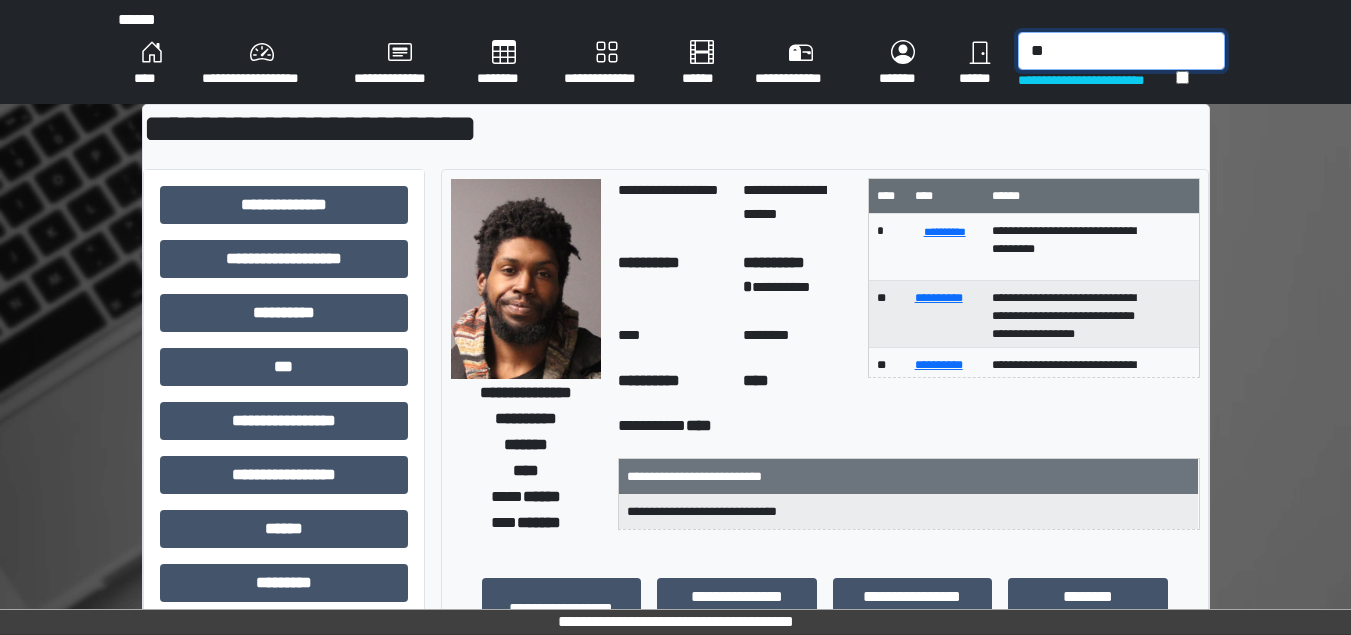 type on "*" 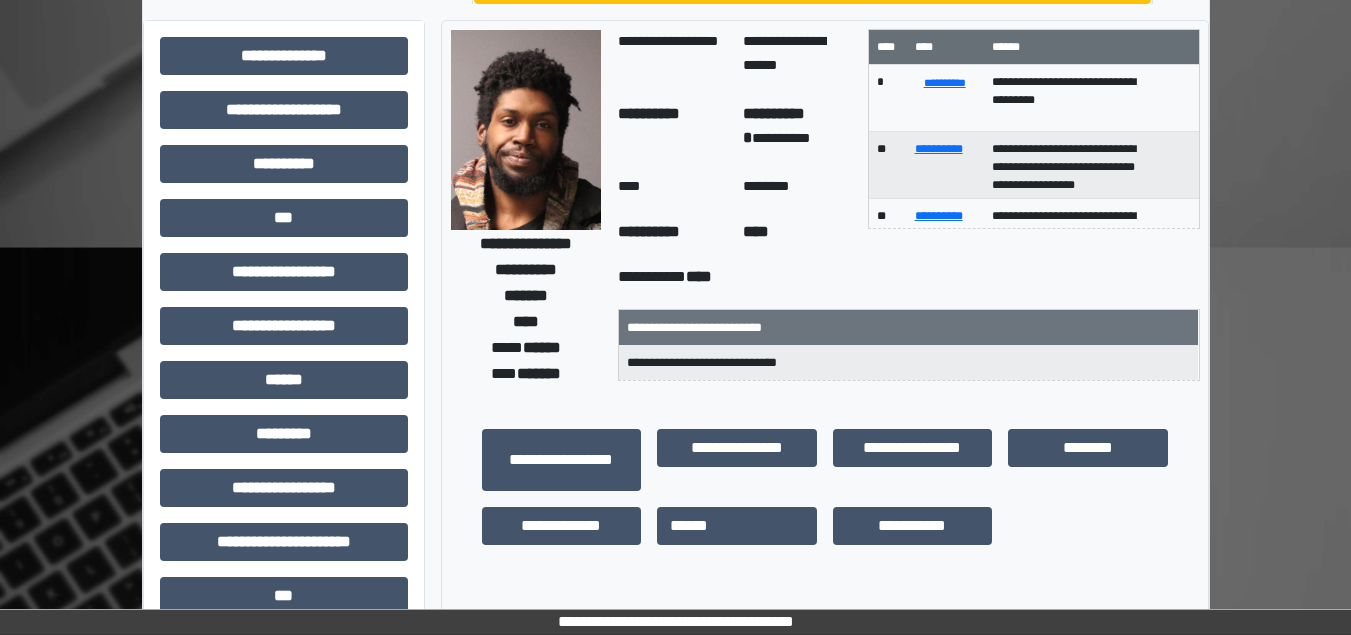scroll, scrollTop: 300, scrollLeft: 0, axis: vertical 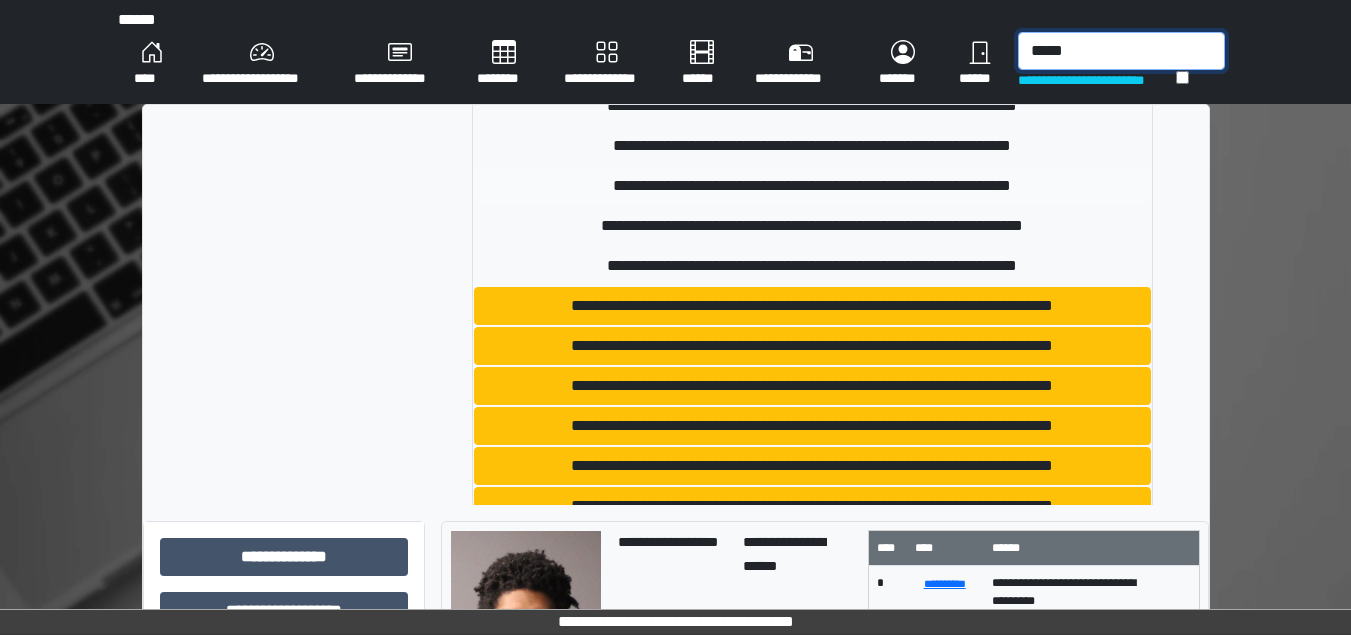 type on "*****" 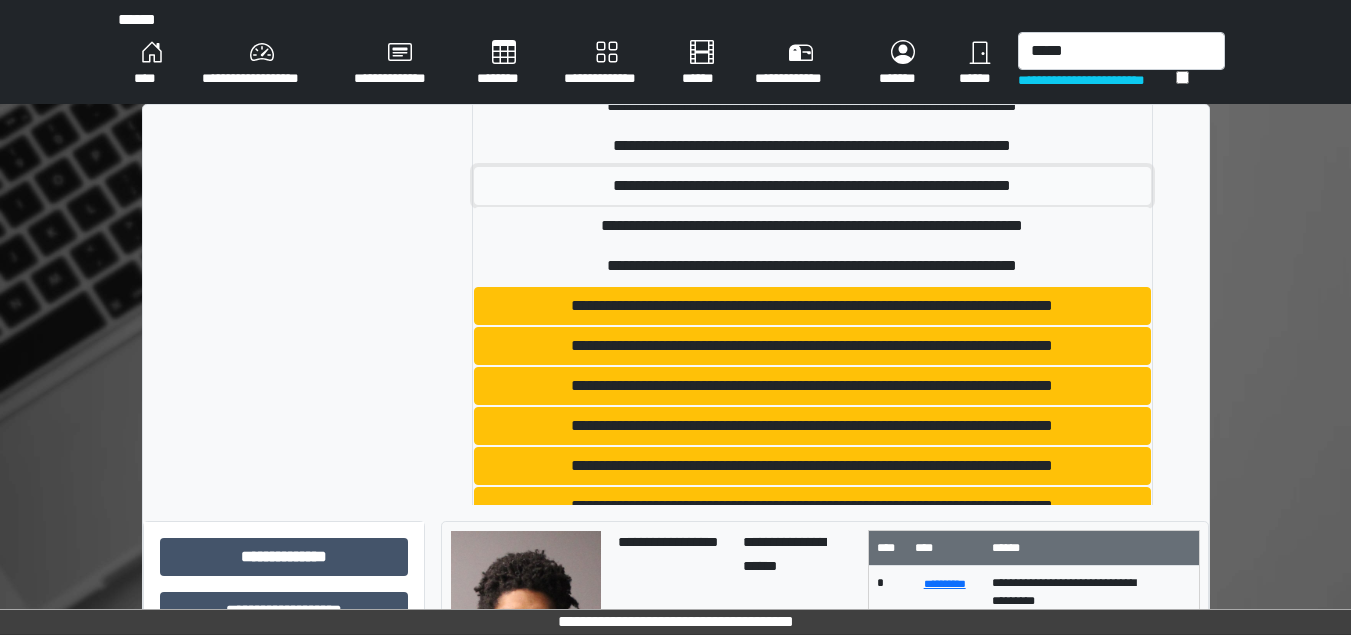 click on "**********" at bounding box center (813, 186) 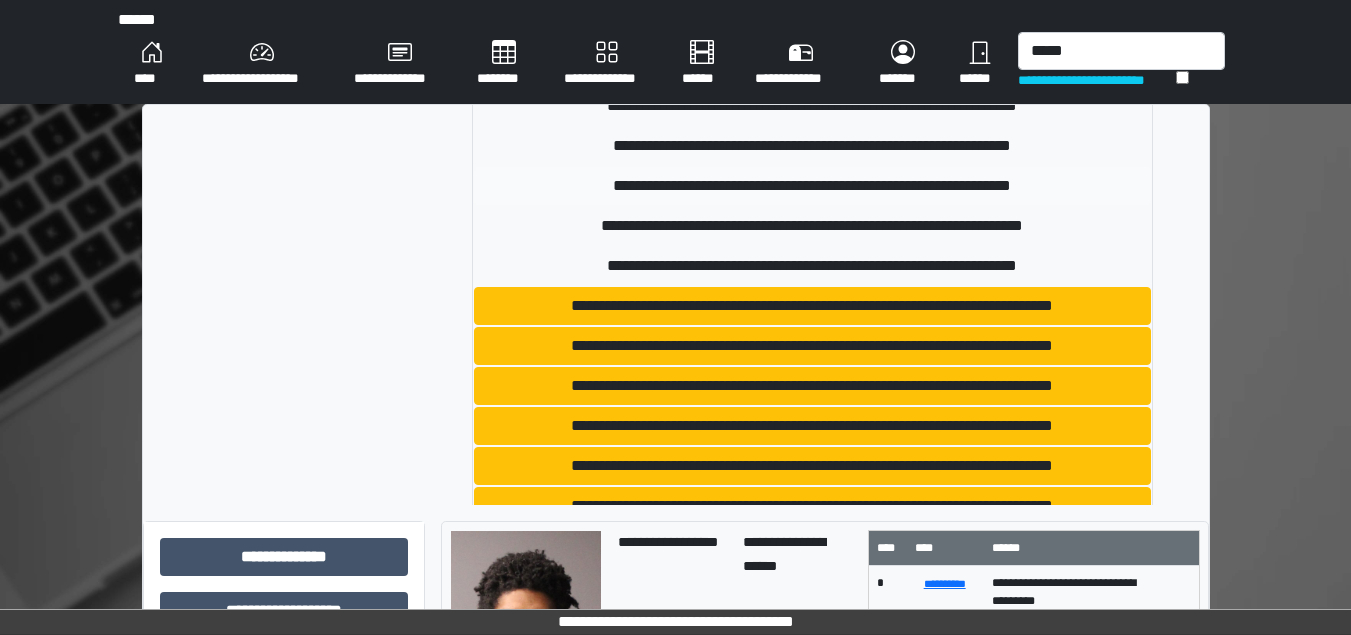 type 